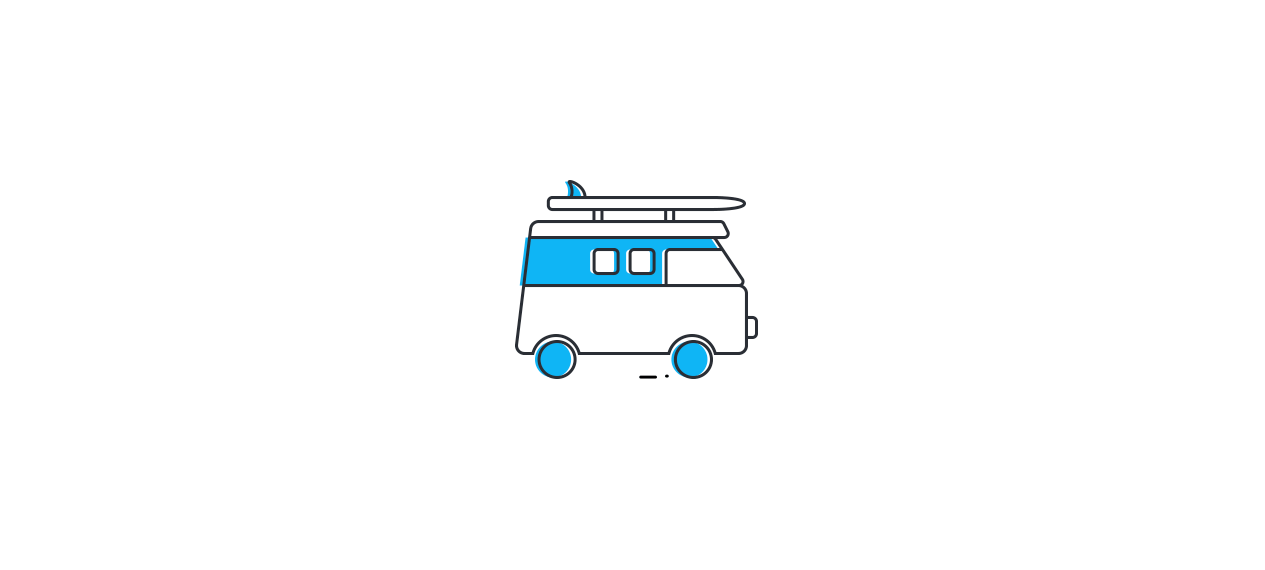 scroll, scrollTop: 0, scrollLeft: 0, axis: both 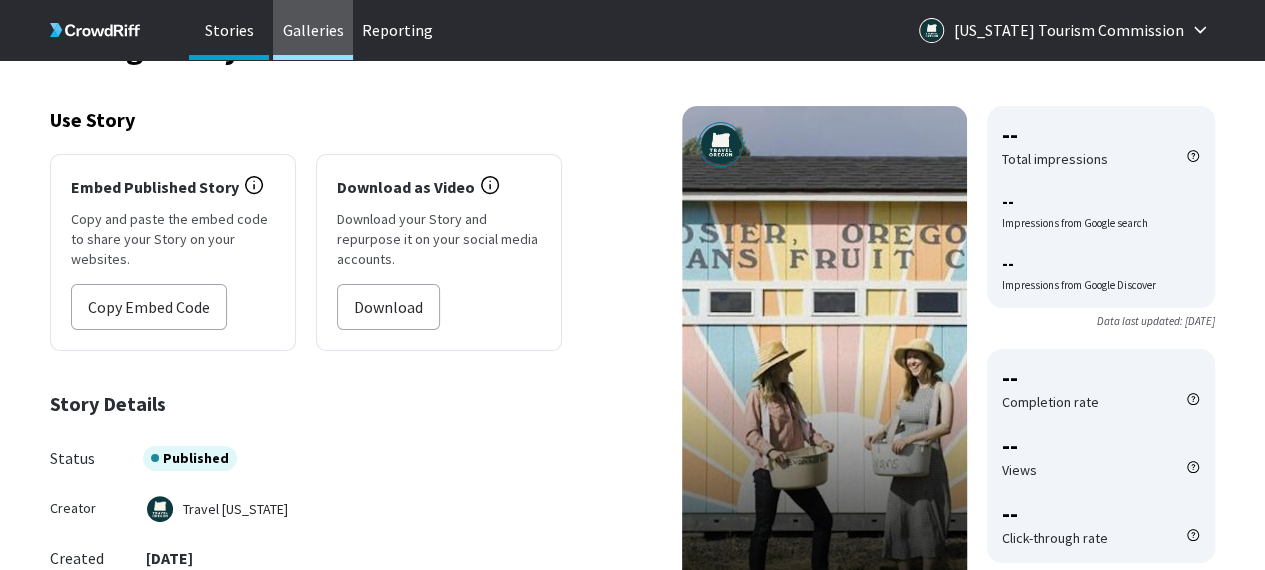 click on "Galleries" at bounding box center [313, 30] 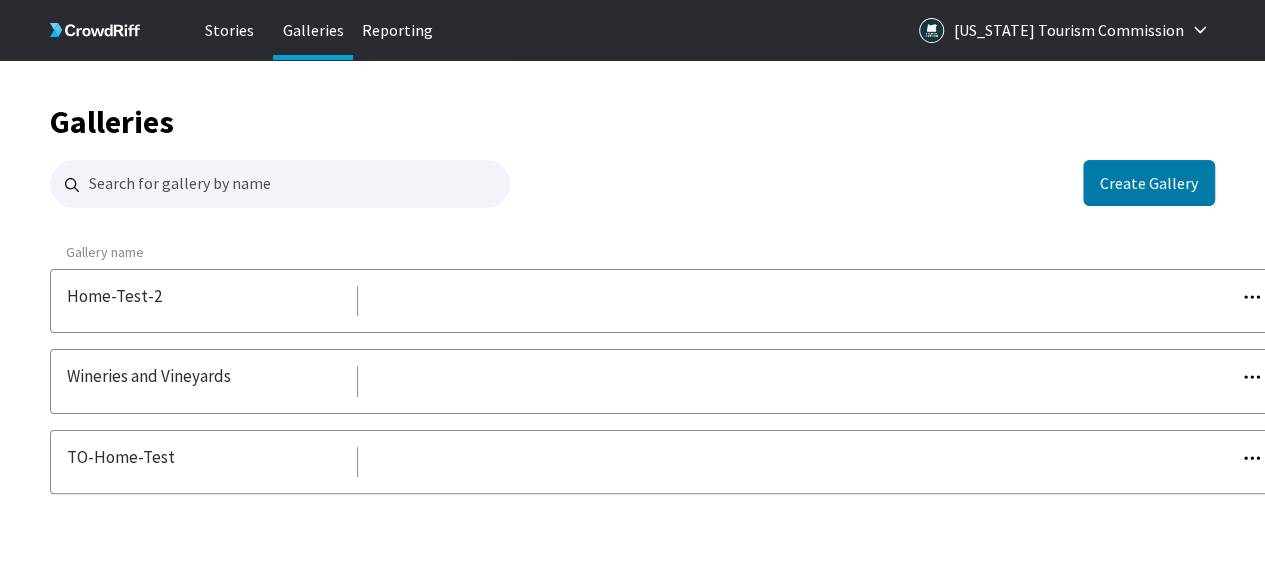 scroll, scrollTop: 10, scrollLeft: 0, axis: vertical 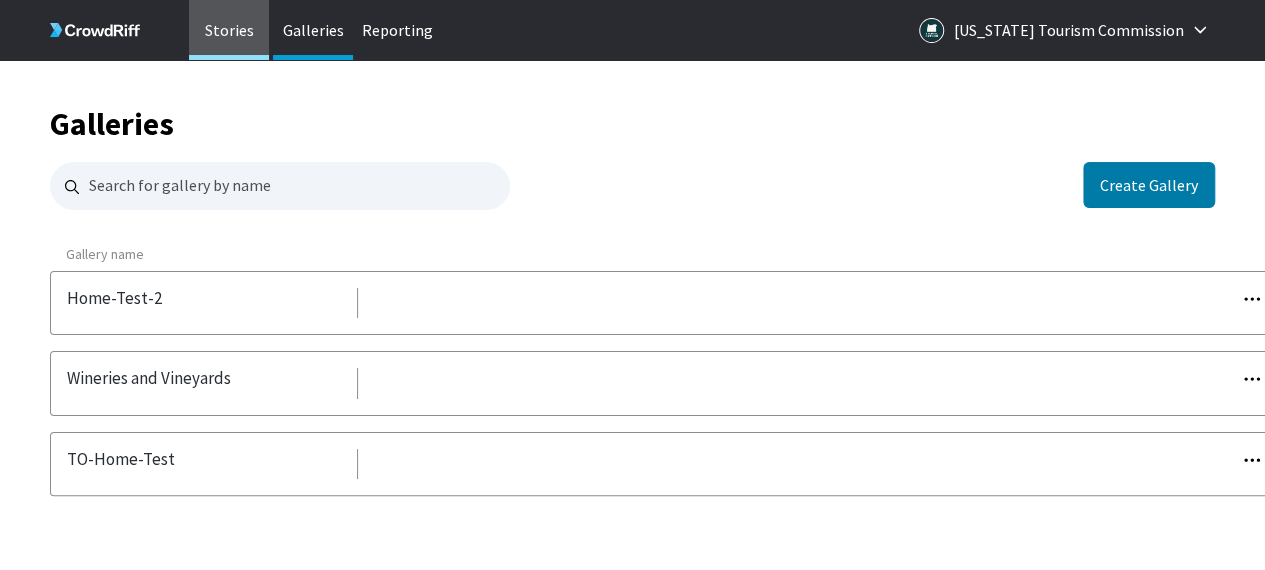 click on "Stories" at bounding box center (229, 30) 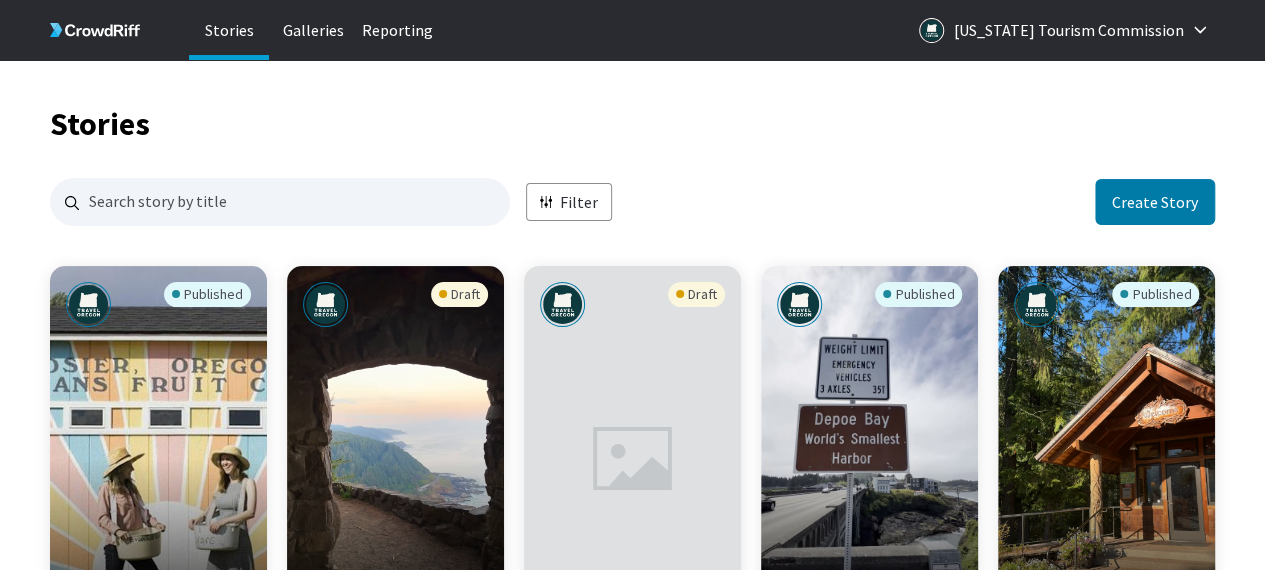 click on "Stories" at bounding box center (229, 30) 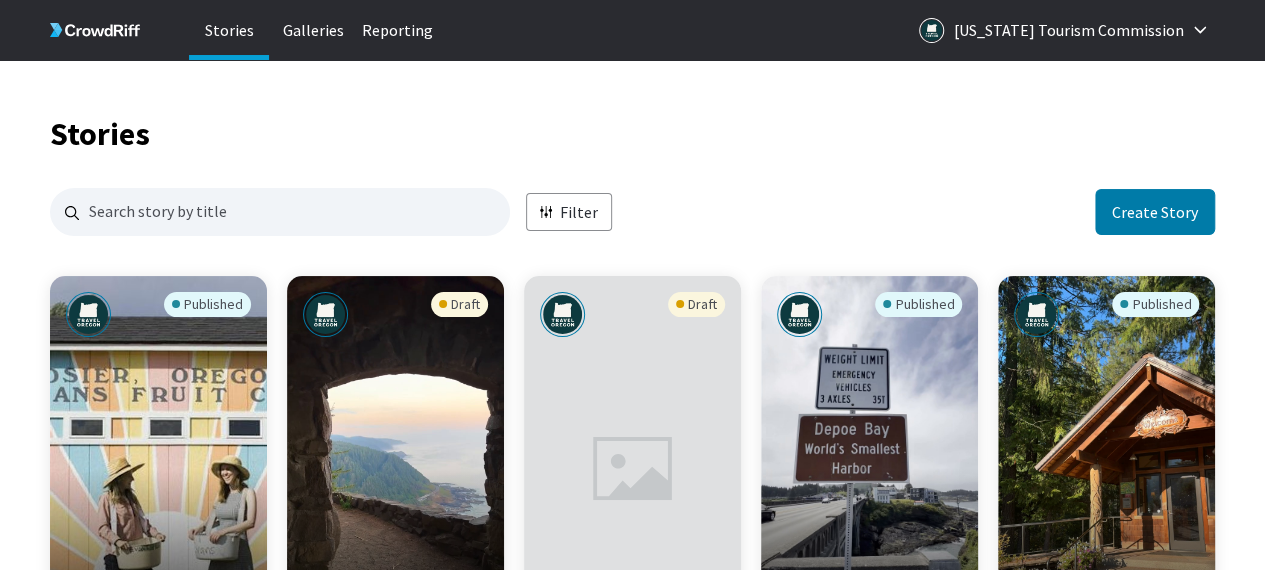 scroll, scrollTop: 16, scrollLeft: 16, axis: both 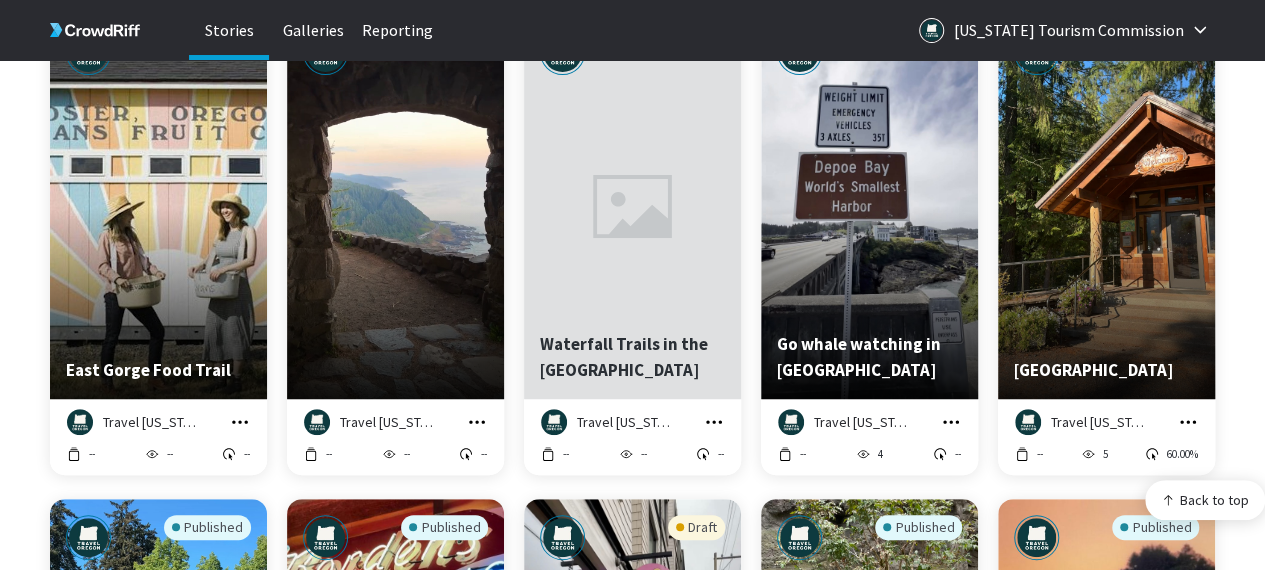 click on "East Gorge Food Trail" at bounding box center [158, 370] 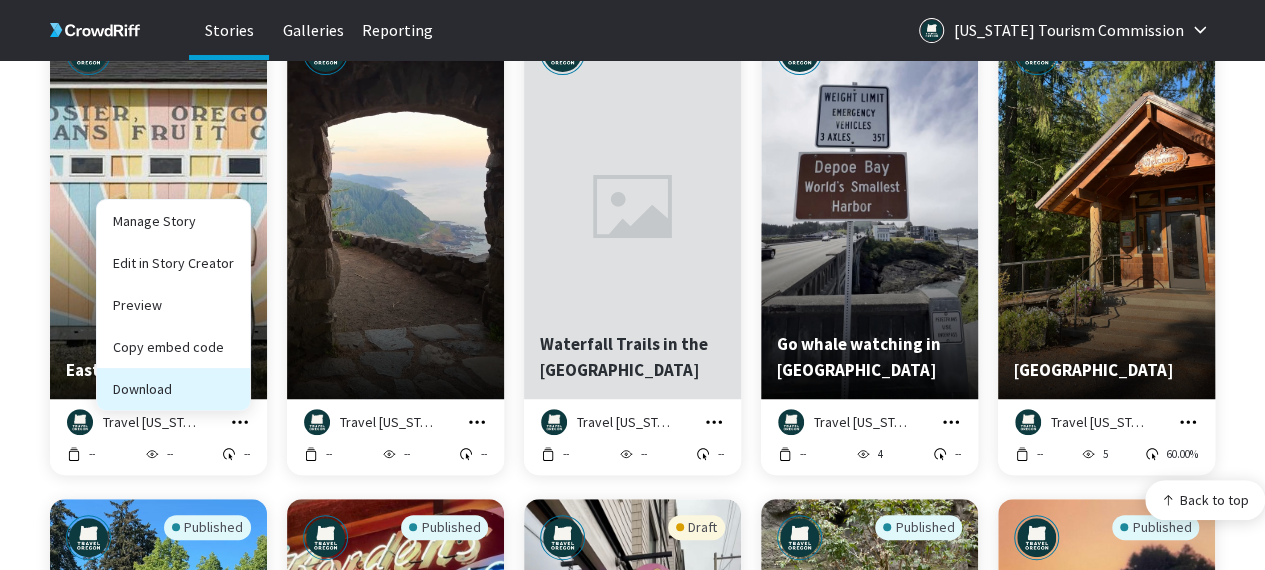 click on "Download" at bounding box center (173, 389) 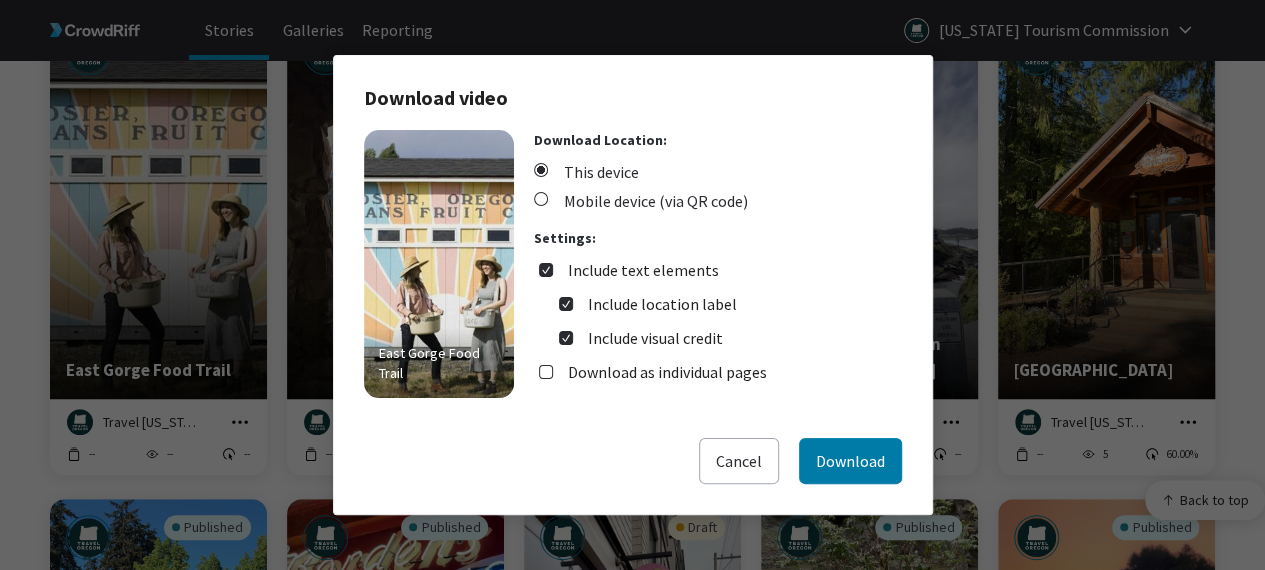 scroll, scrollTop: 16, scrollLeft: 16, axis: both 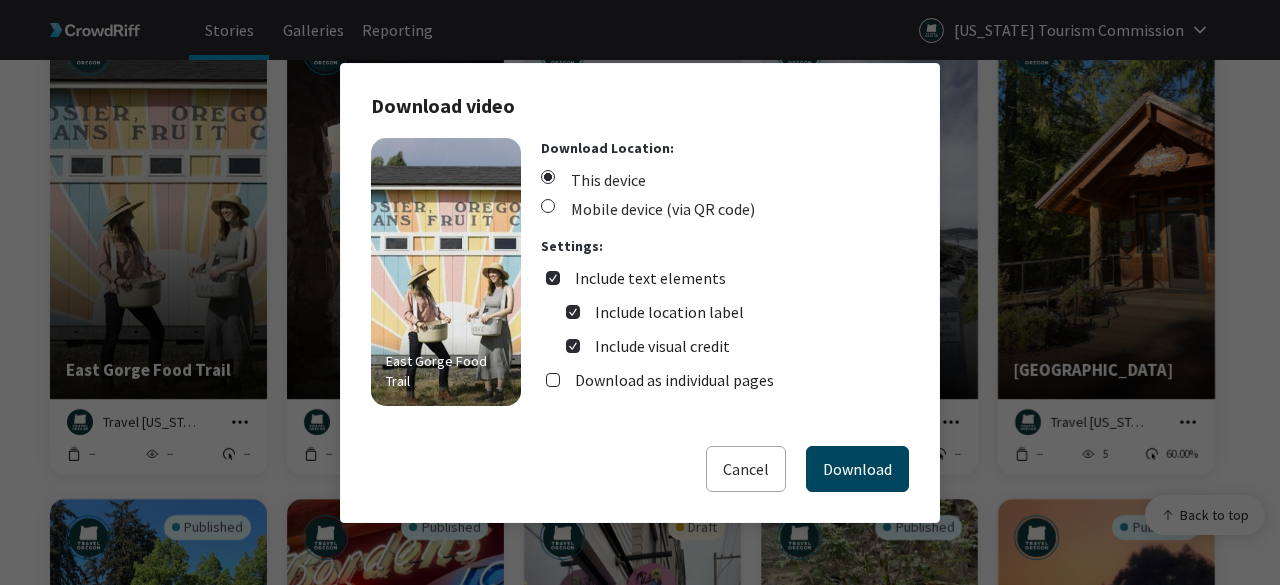 click on "Download" at bounding box center (857, 469) 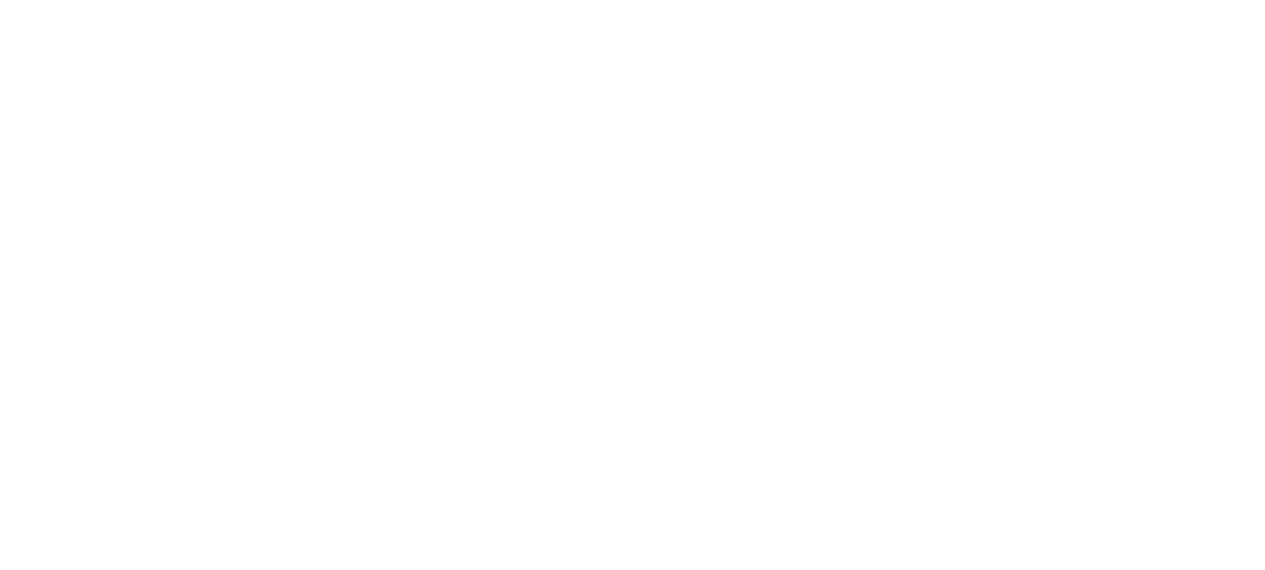 scroll, scrollTop: 0, scrollLeft: 0, axis: both 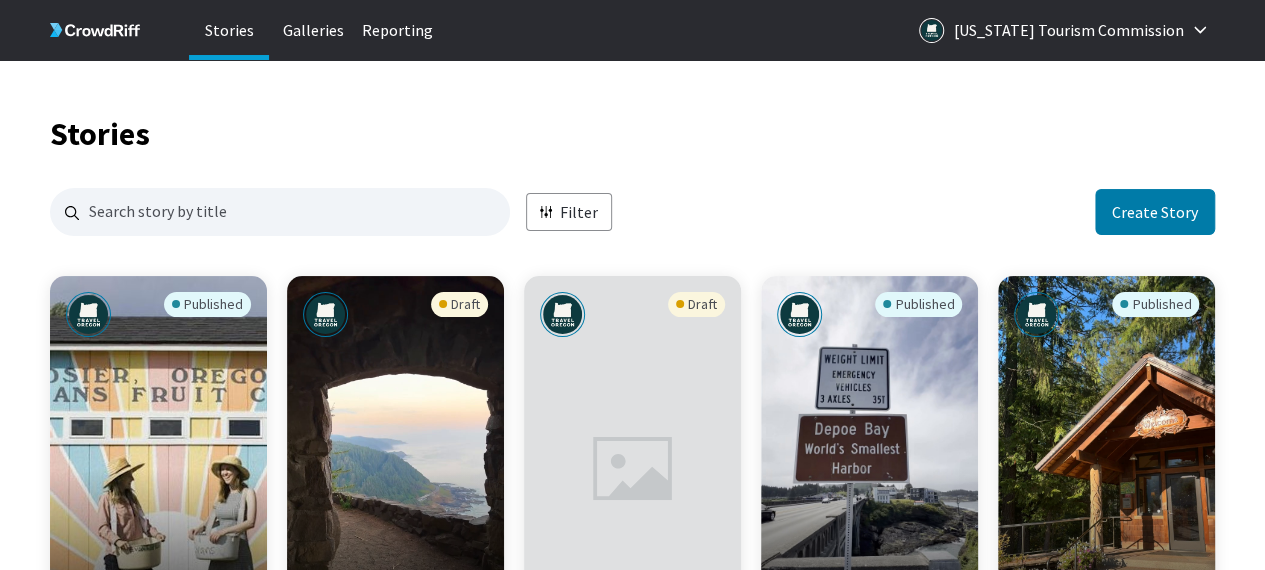 click on "Published" at bounding box center [158, 420] 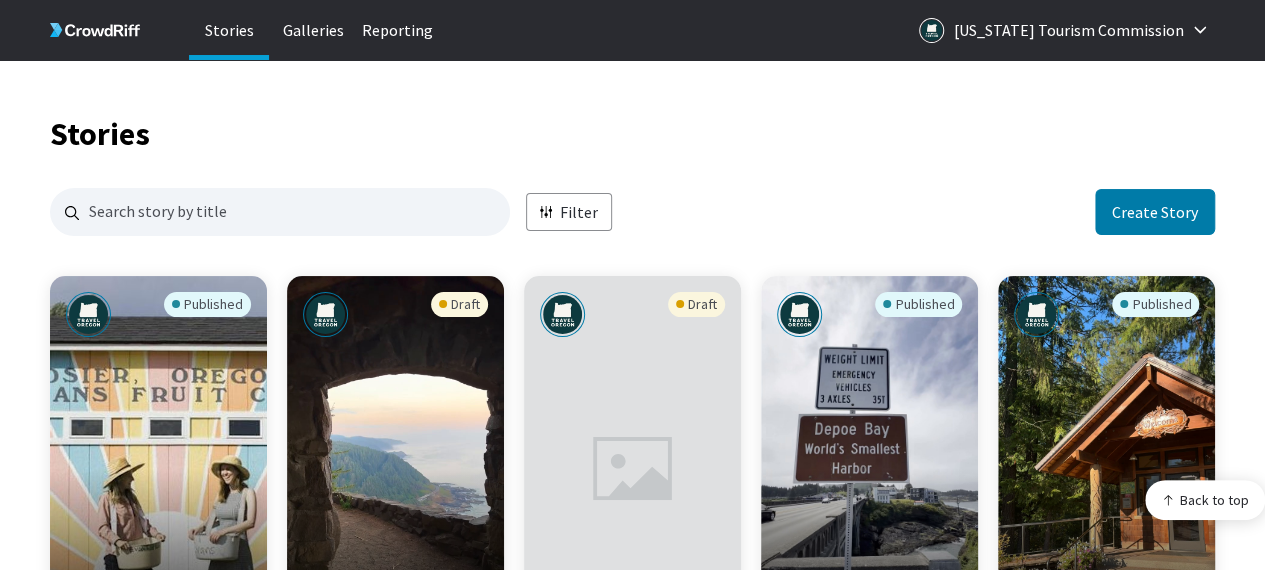 scroll, scrollTop: 190, scrollLeft: 0, axis: vertical 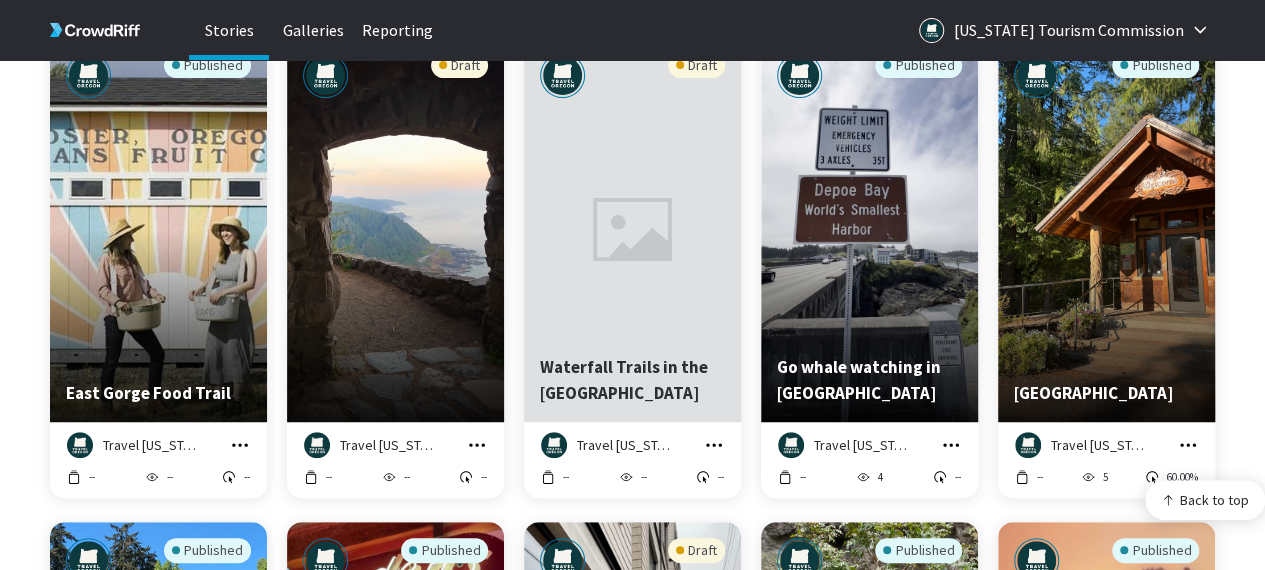 click 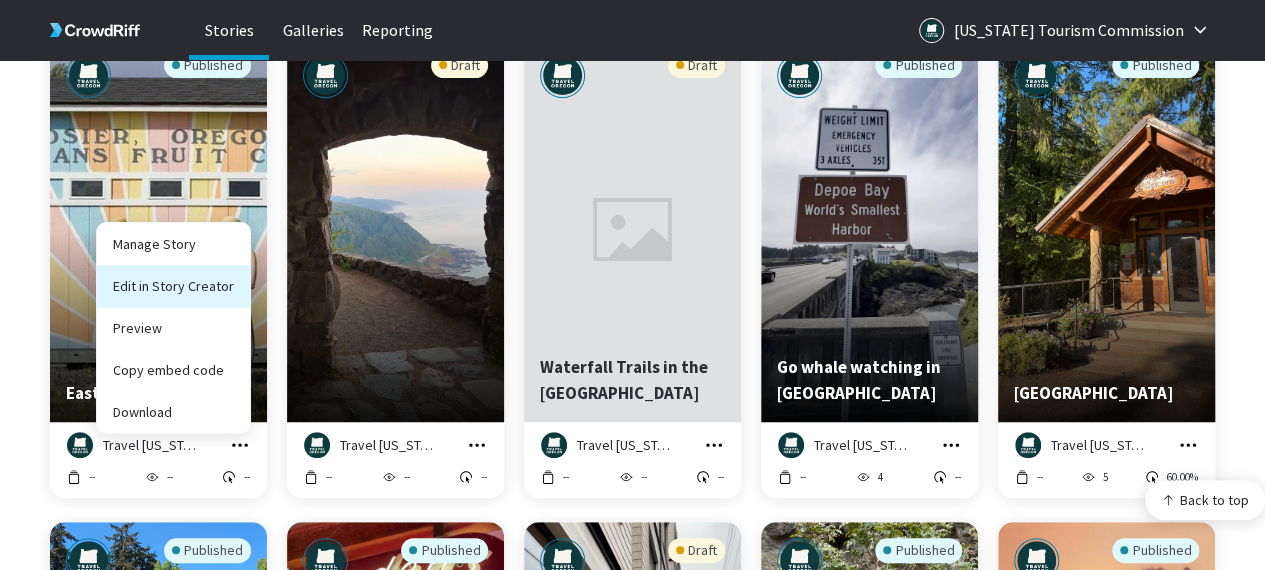 click on "Edit in Story Creator" at bounding box center (173, 286) 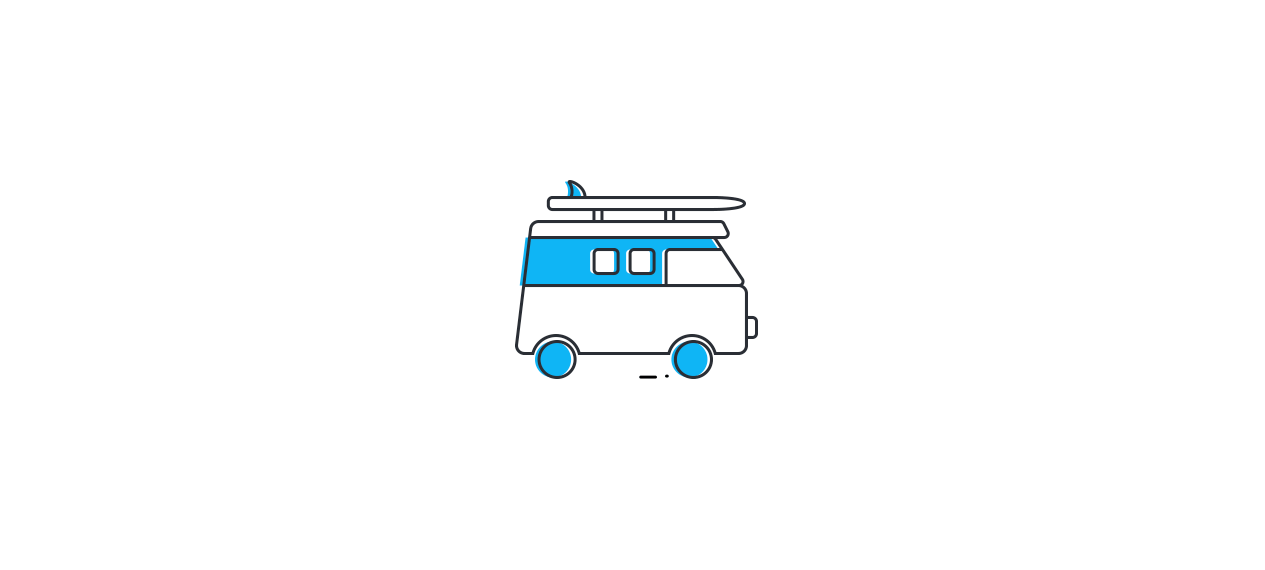 scroll, scrollTop: 0, scrollLeft: 0, axis: both 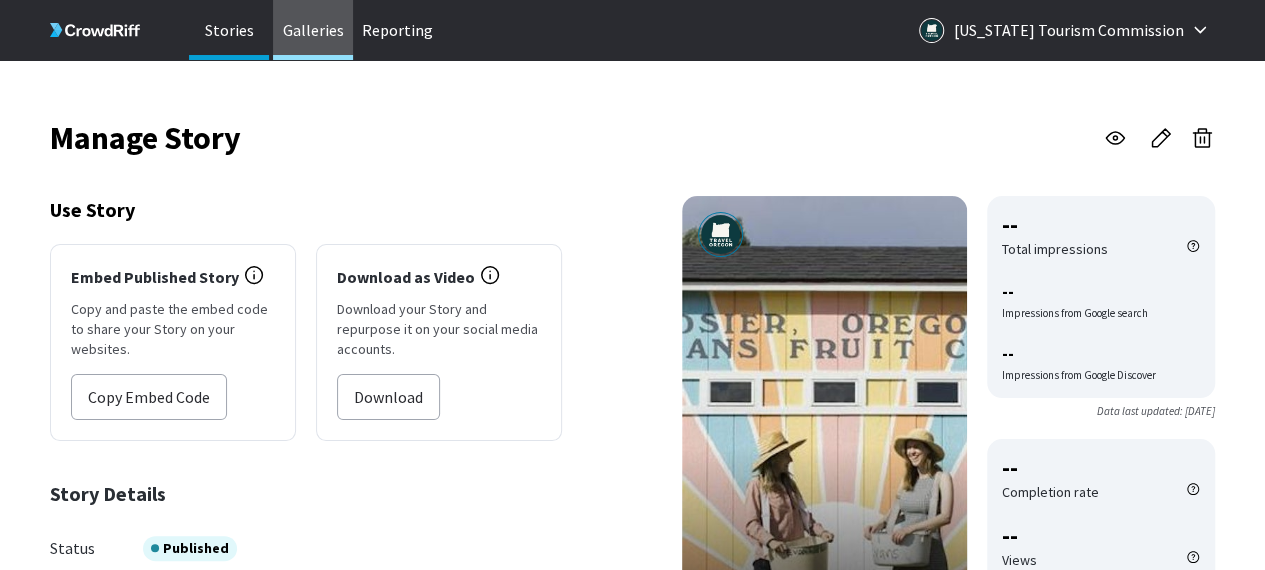 click on "Galleries" at bounding box center (313, 30) 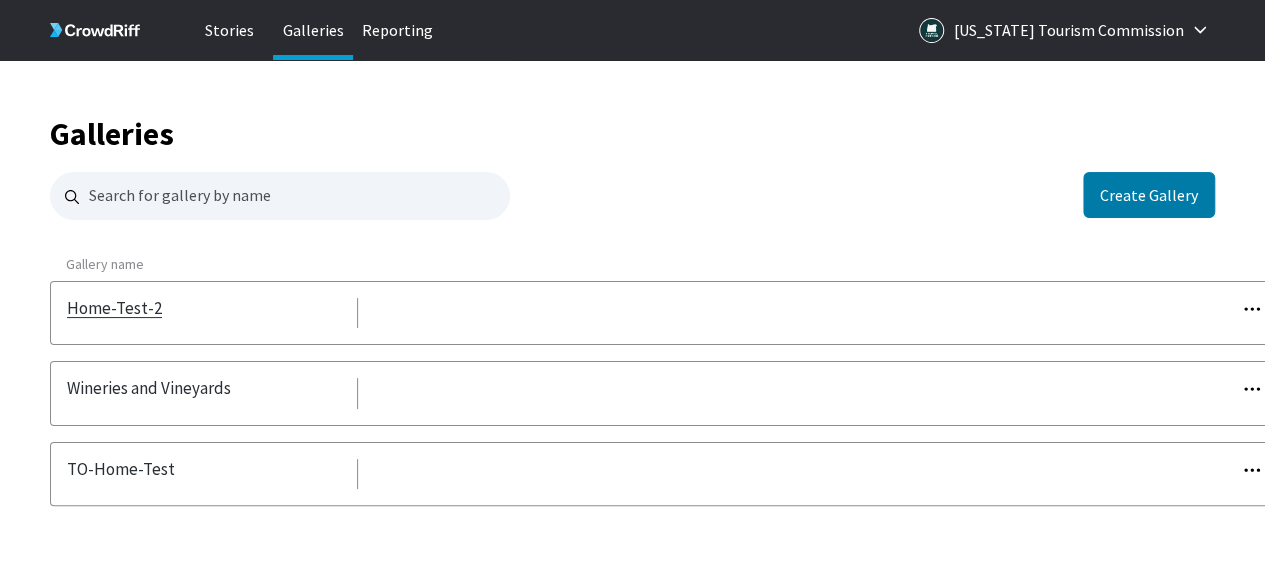 click on "Home-Test-2" at bounding box center (114, 308) 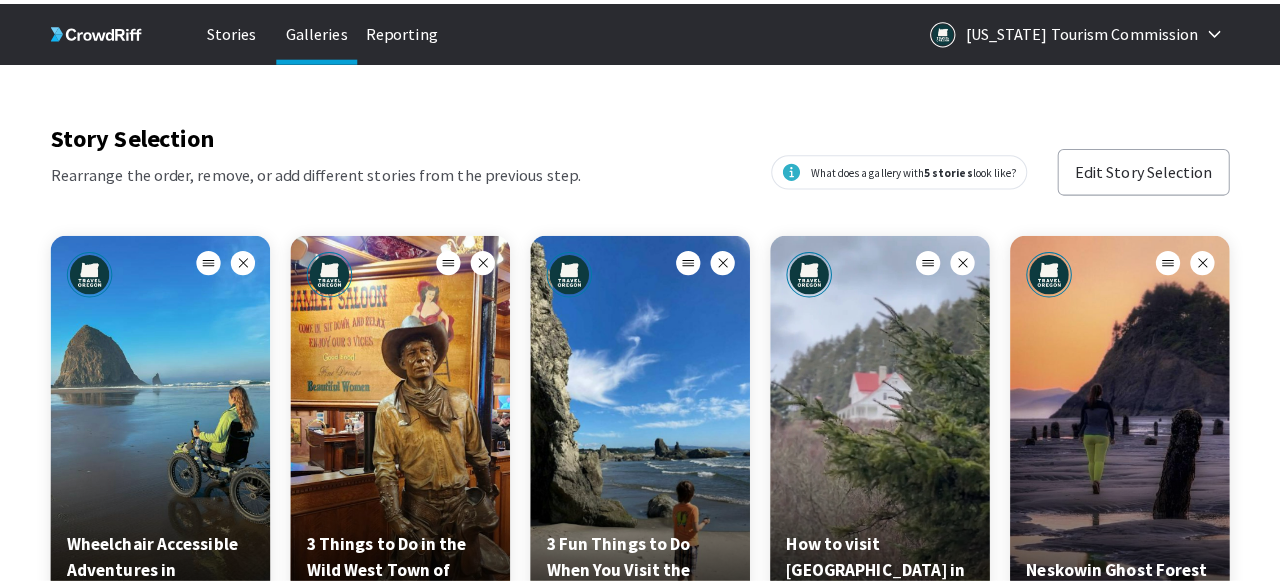 scroll, scrollTop: 189, scrollLeft: 0, axis: vertical 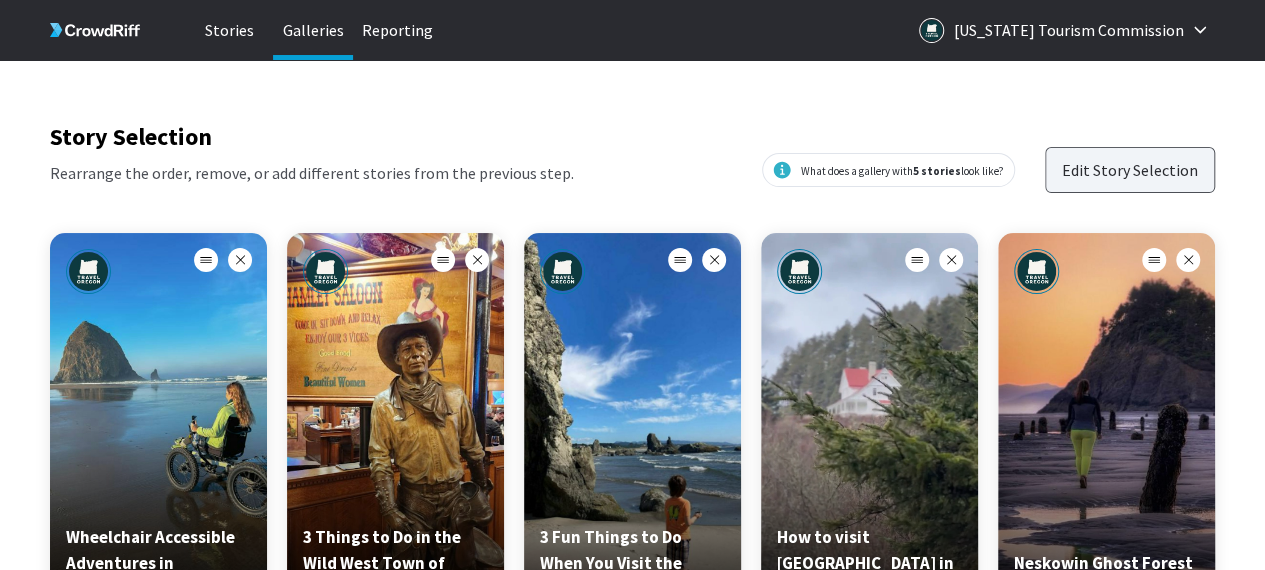 click on "Edit Story Selection" at bounding box center [1130, 170] 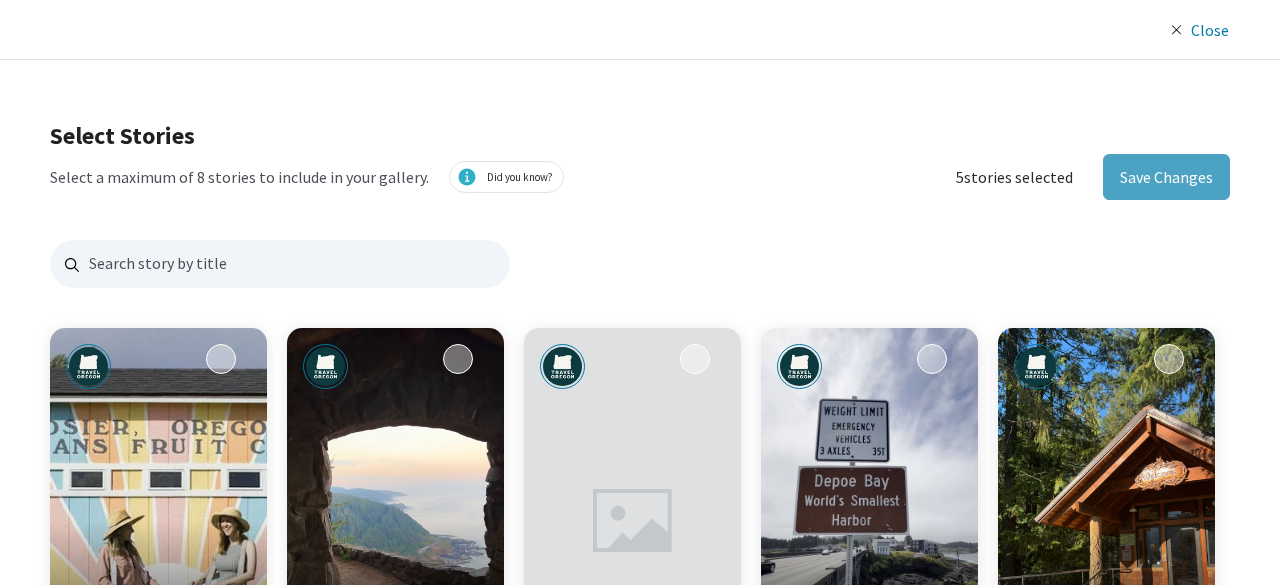 scroll, scrollTop: 16, scrollLeft: 16, axis: both 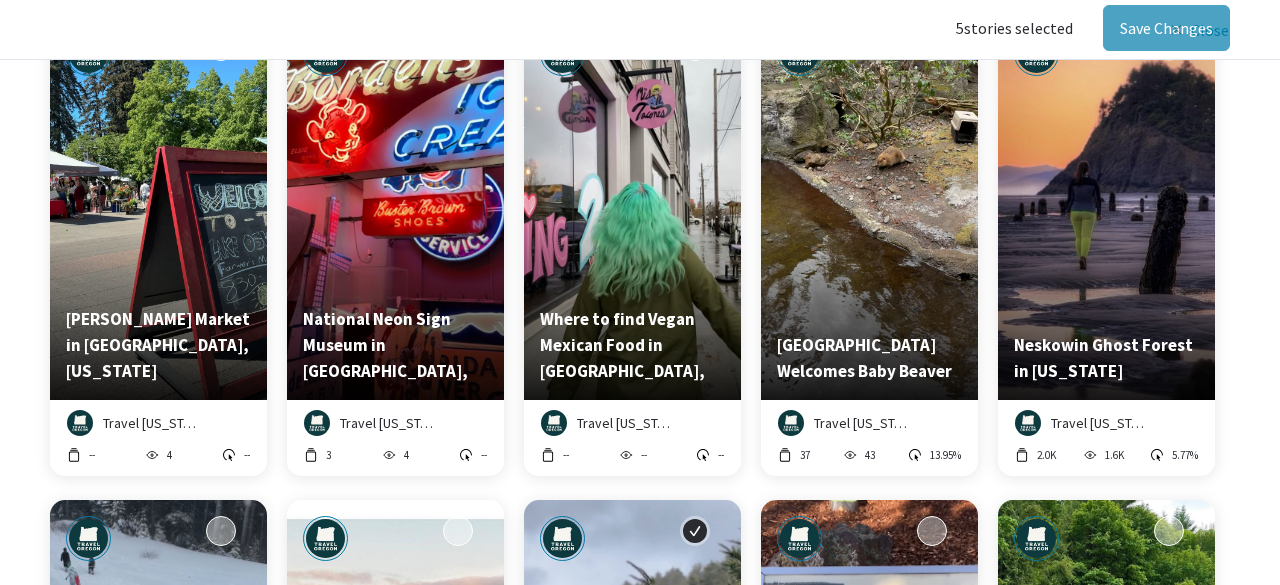 click on "National Neon Sign Museum in The Dalles, Oregon" at bounding box center (395, 345) 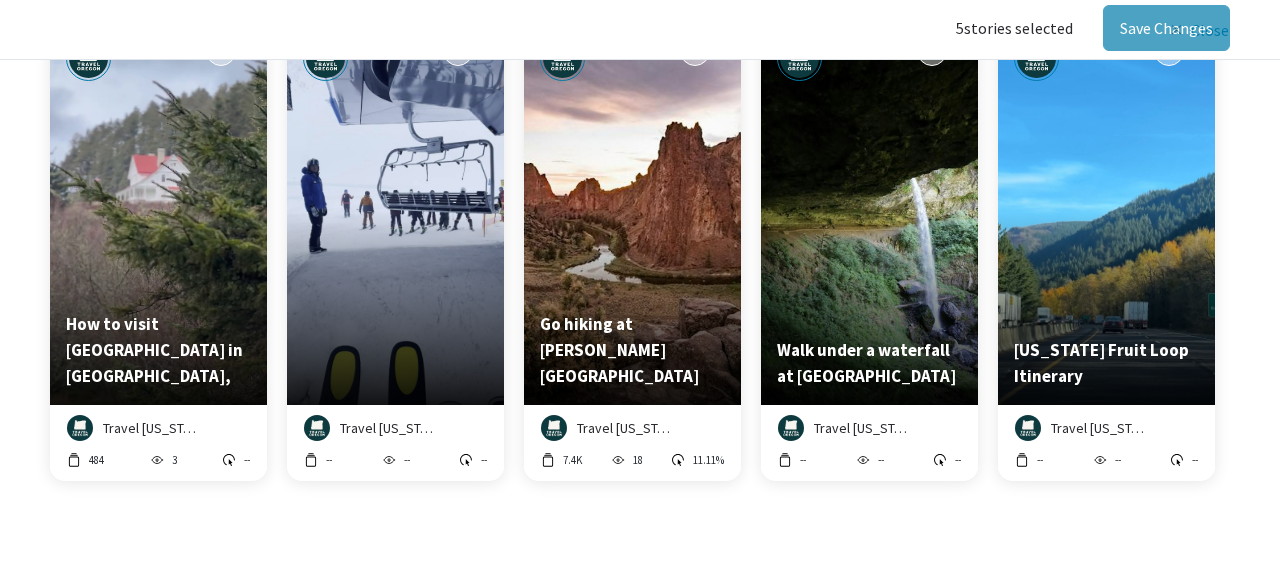scroll, scrollTop: 1776, scrollLeft: 0, axis: vertical 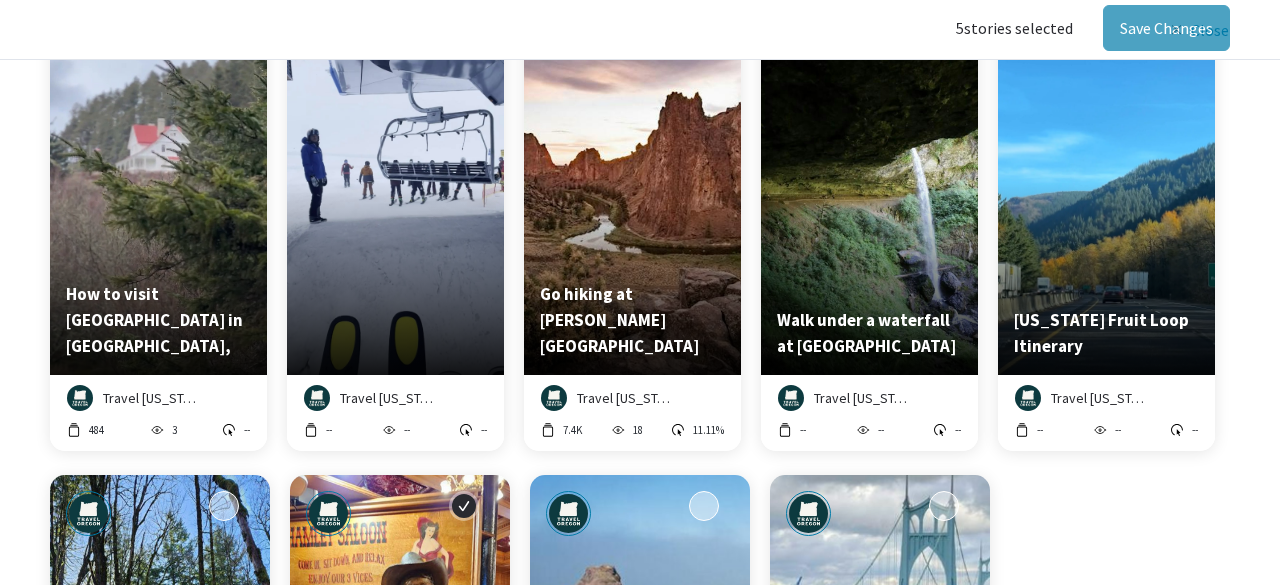 click on "Walk under a waterfall at [GEOGRAPHIC_DATA]" at bounding box center (869, 182) 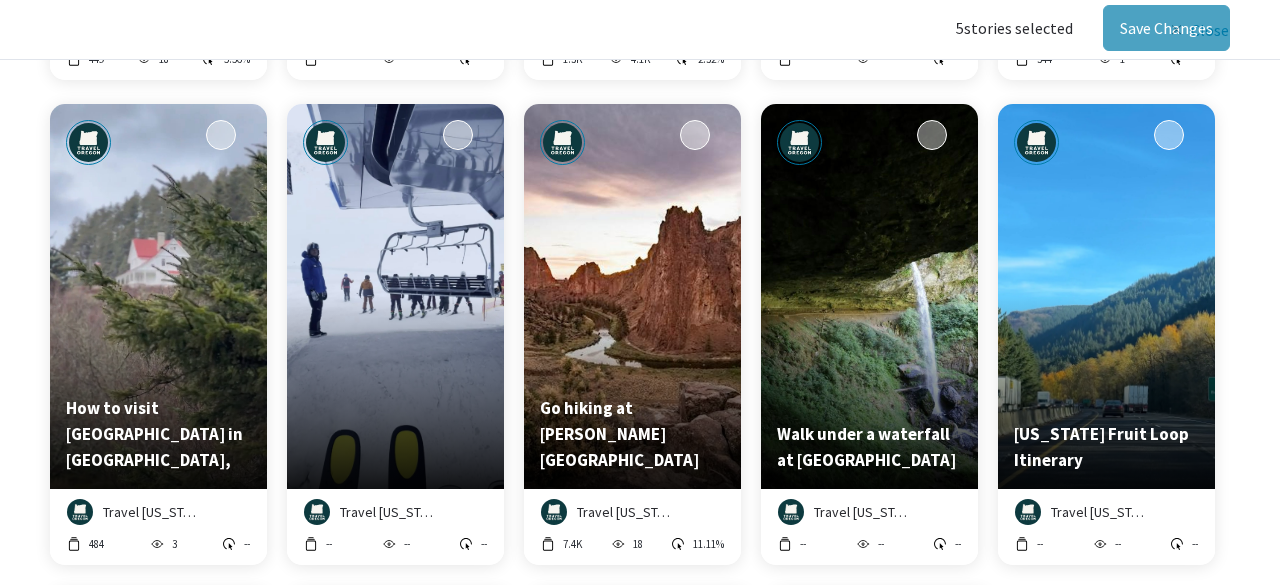 scroll, scrollTop: 1662, scrollLeft: 0, axis: vertical 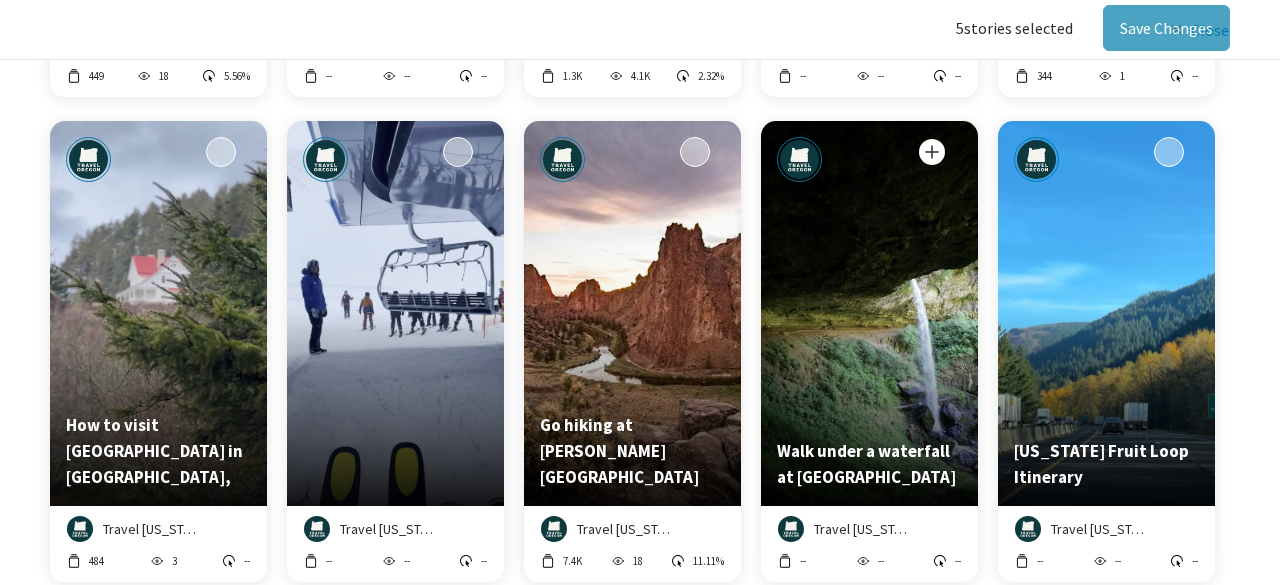 click at bounding box center (932, 152) 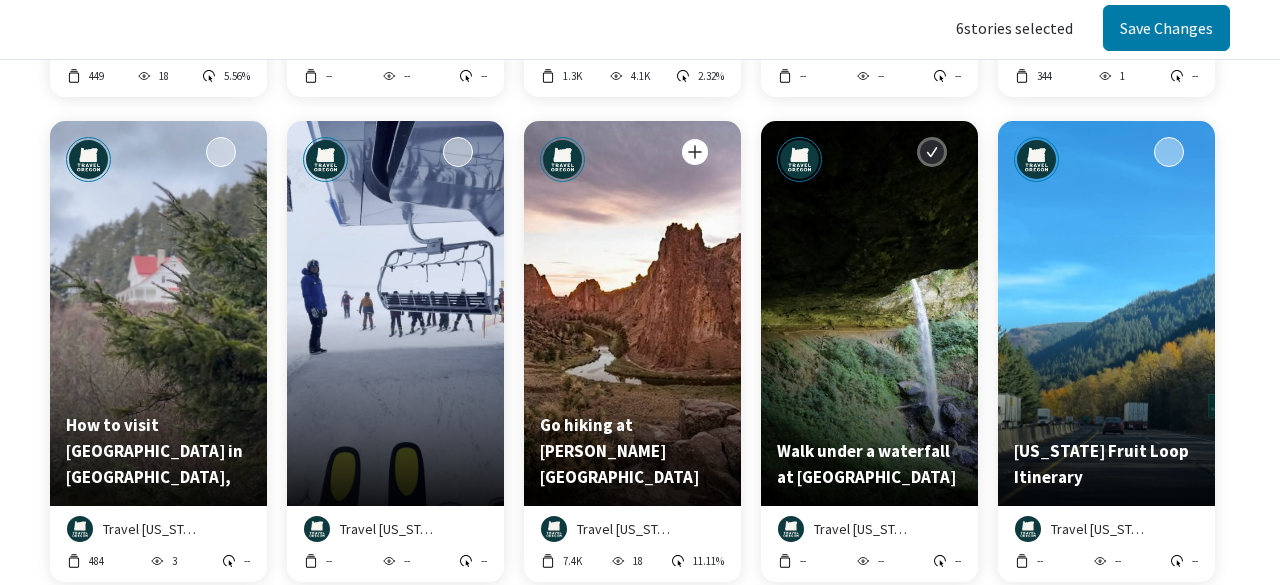 click at bounding box center (695, 152) 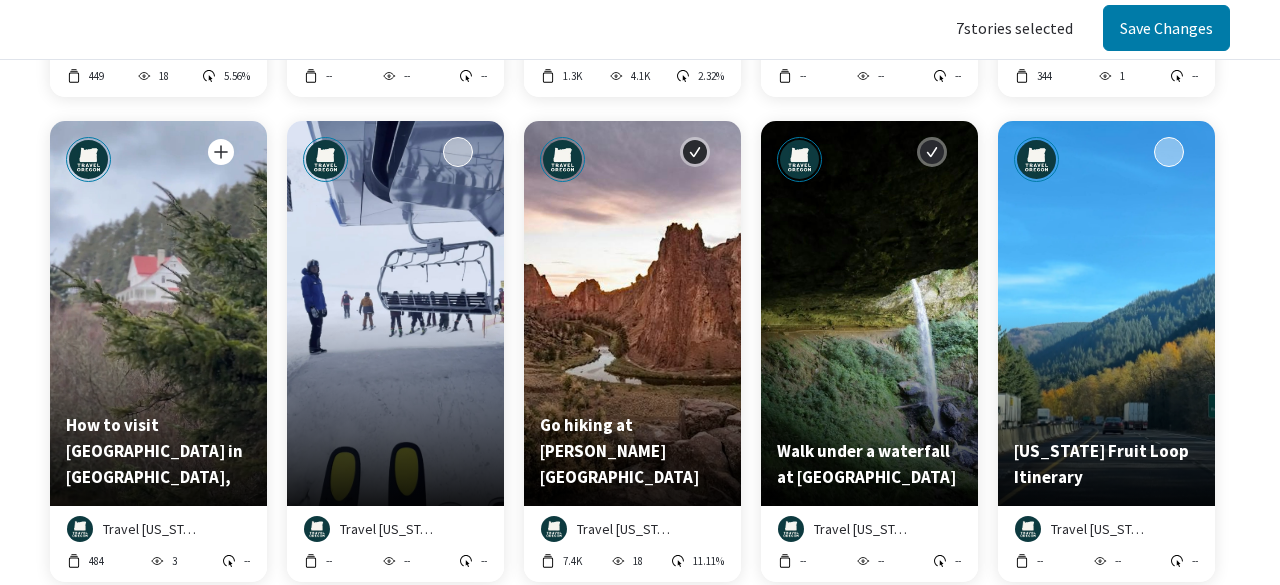 click at bounding box center (221, 152) 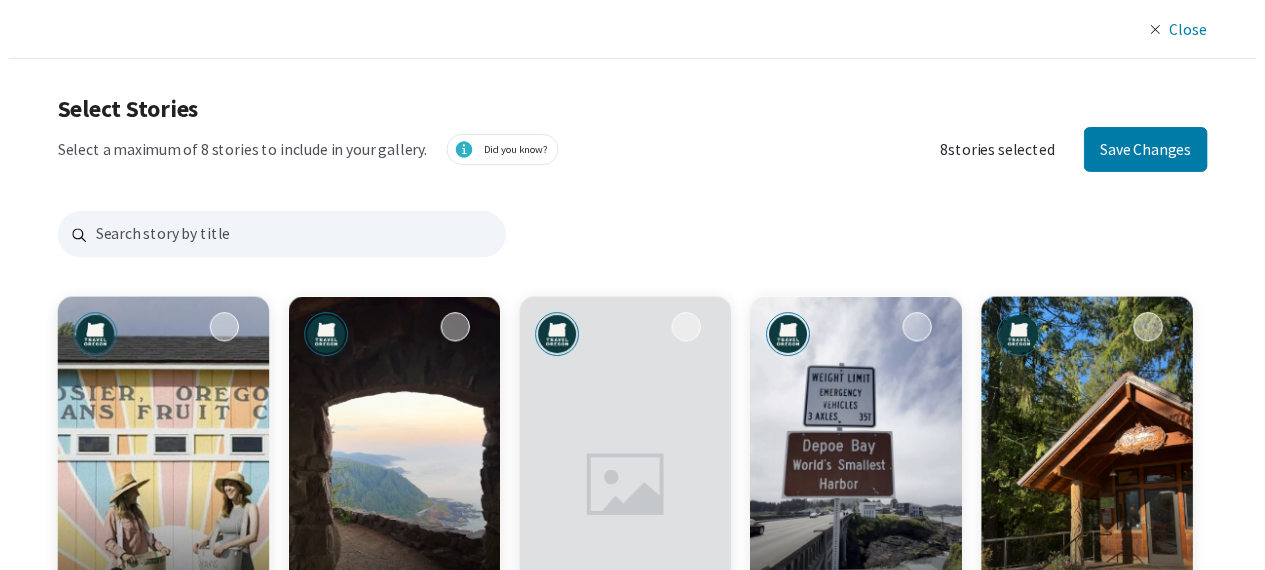 scroll, scrollTop: 0, scrollLeft: 0, axis: both 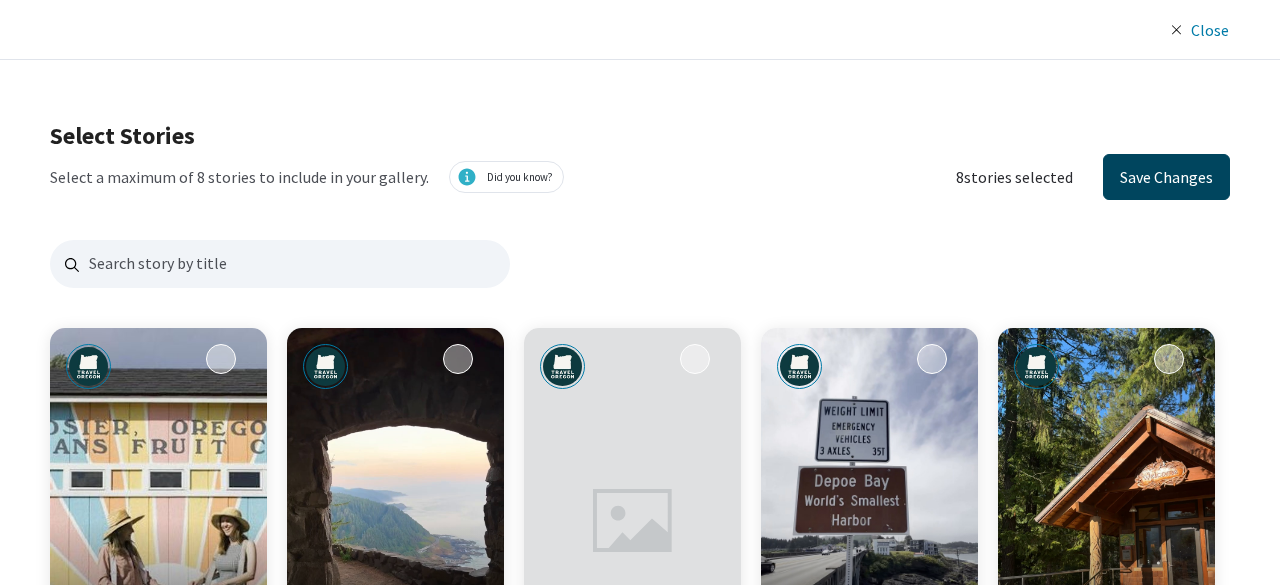 click on "Save Changes" at bounding box center [1166, 177] 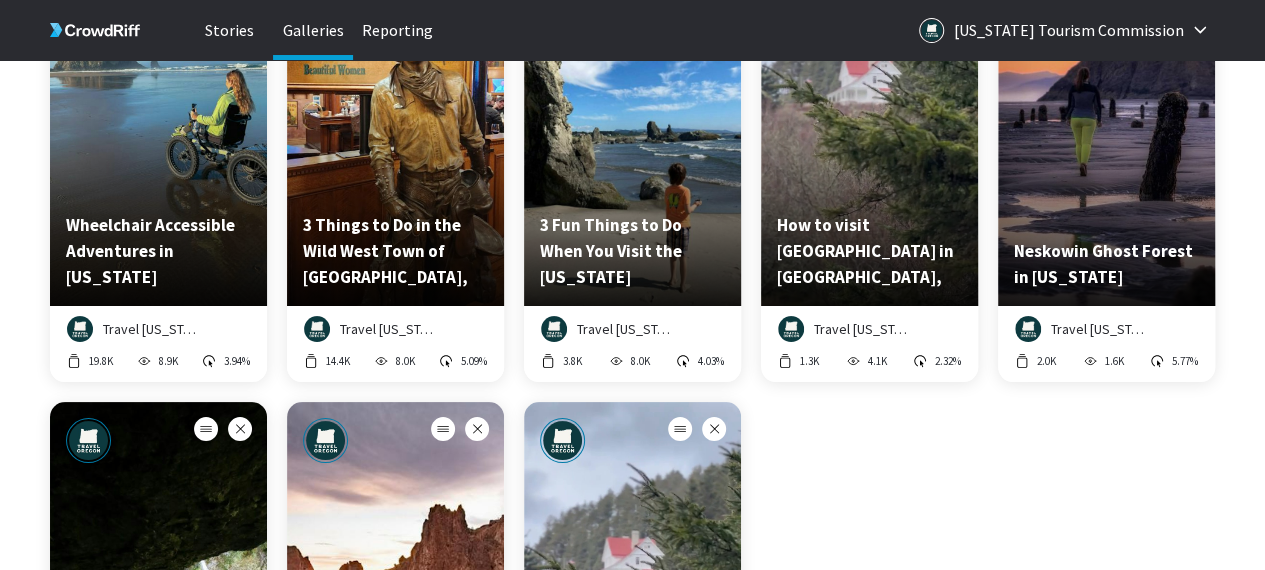 scroll, scrollTop: 488, scrollLeft: 0, axis: vertical 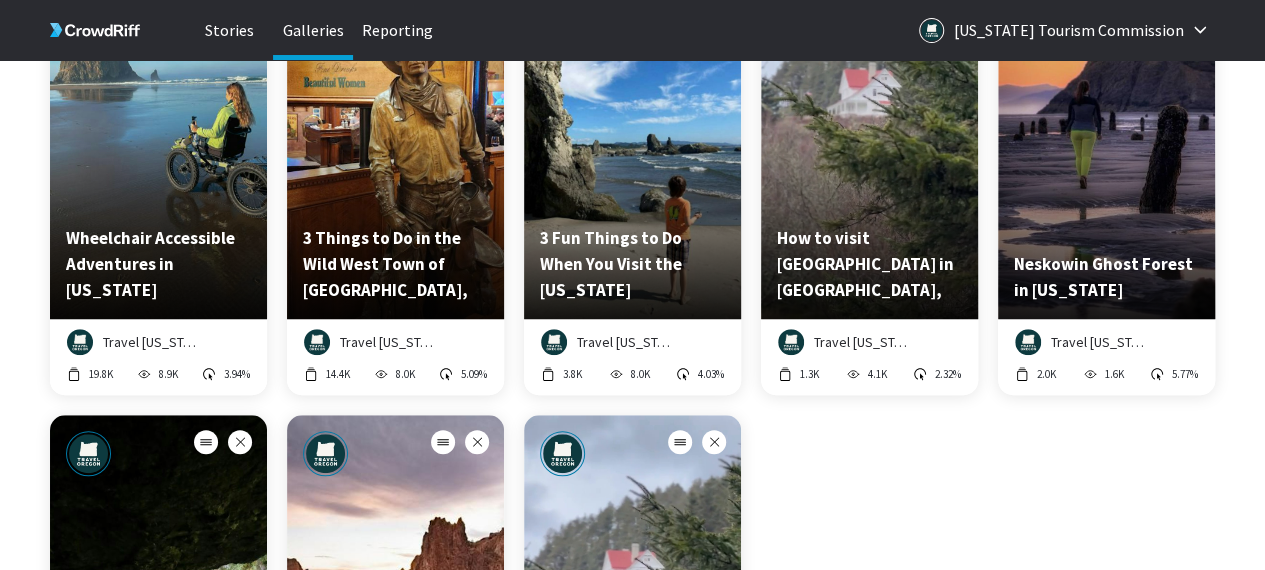click 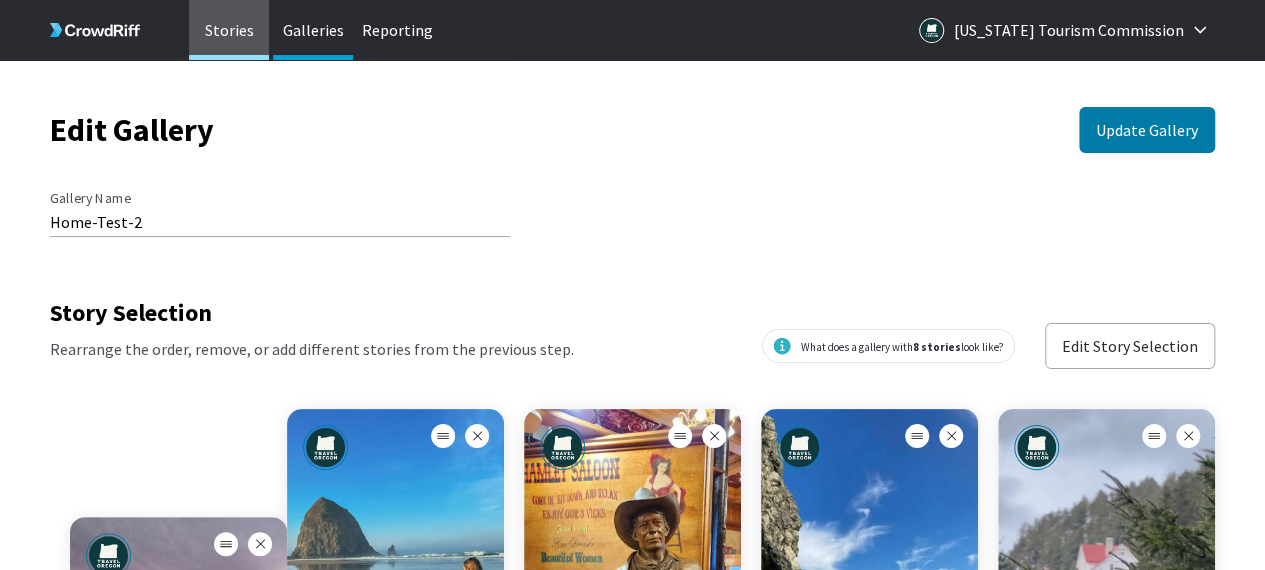 scroll, scrollTop: 0, scrollLeft: 0, axis: both 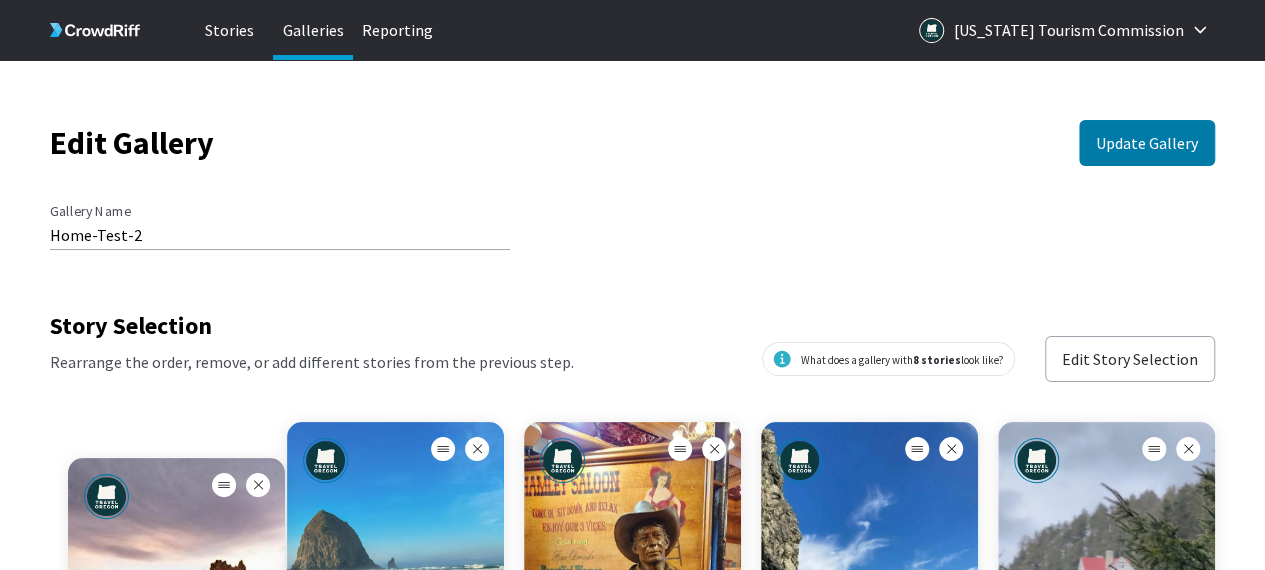 drag, startPoint x: 452, startPoint y: 441, endPoint x: 232, endPoint y: -4, distance: 496.41214 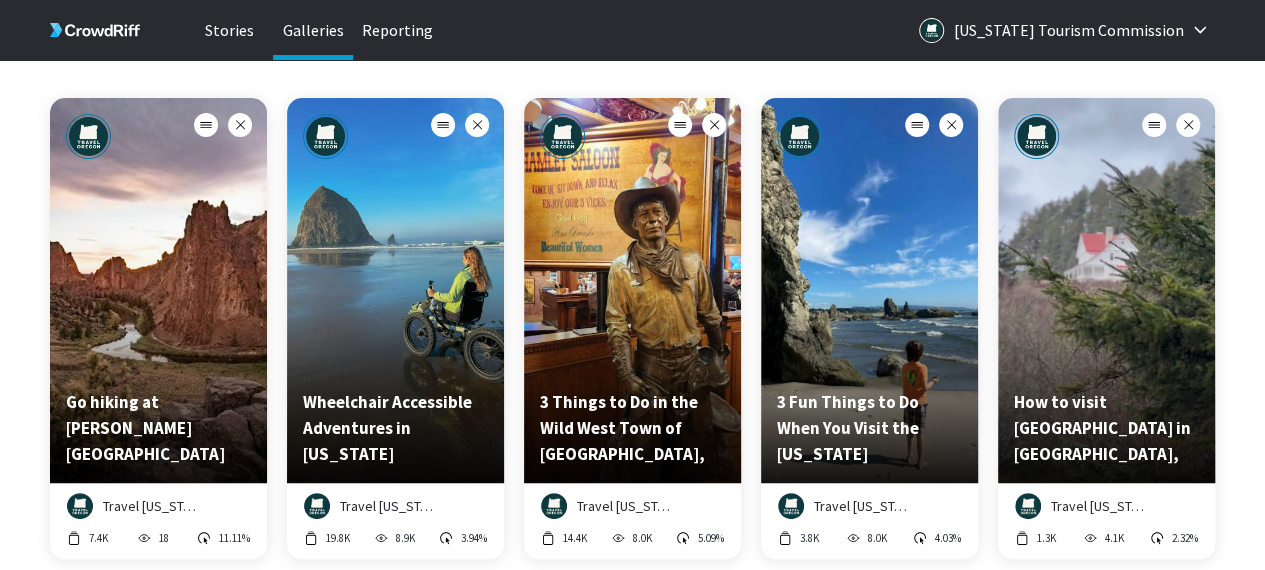 scroll, scrollTop: 319, scrollLeft: 0, axis: vertical 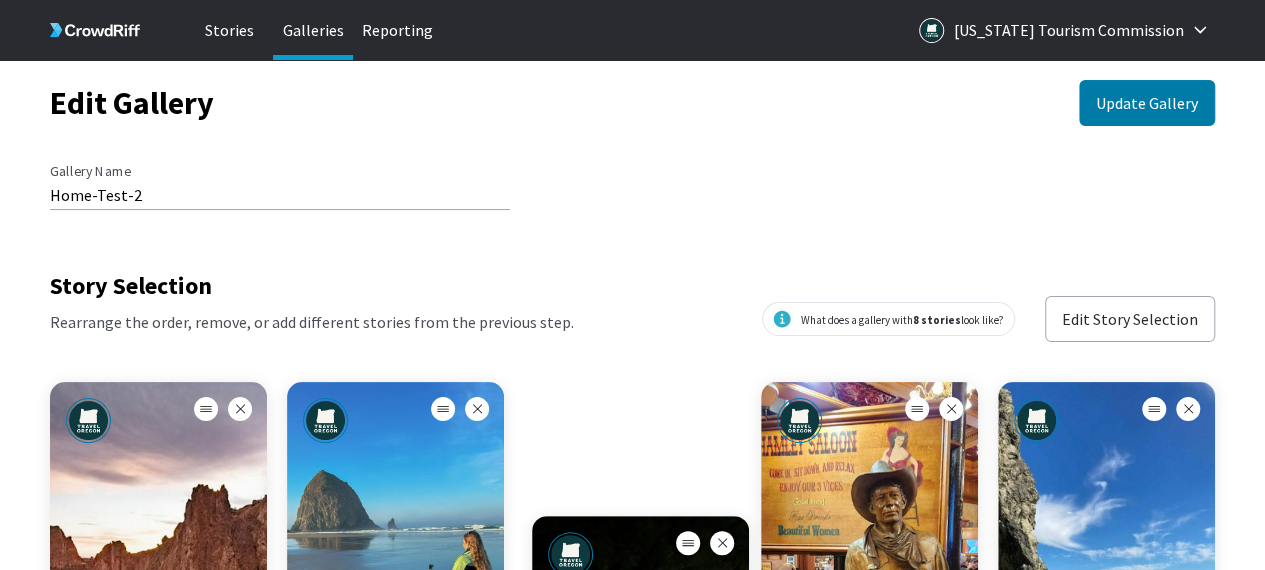 drag, startPoint x: 442, startPoint y: 409, endPoint x: 688, endPoint y: 61, distance: 426.16898 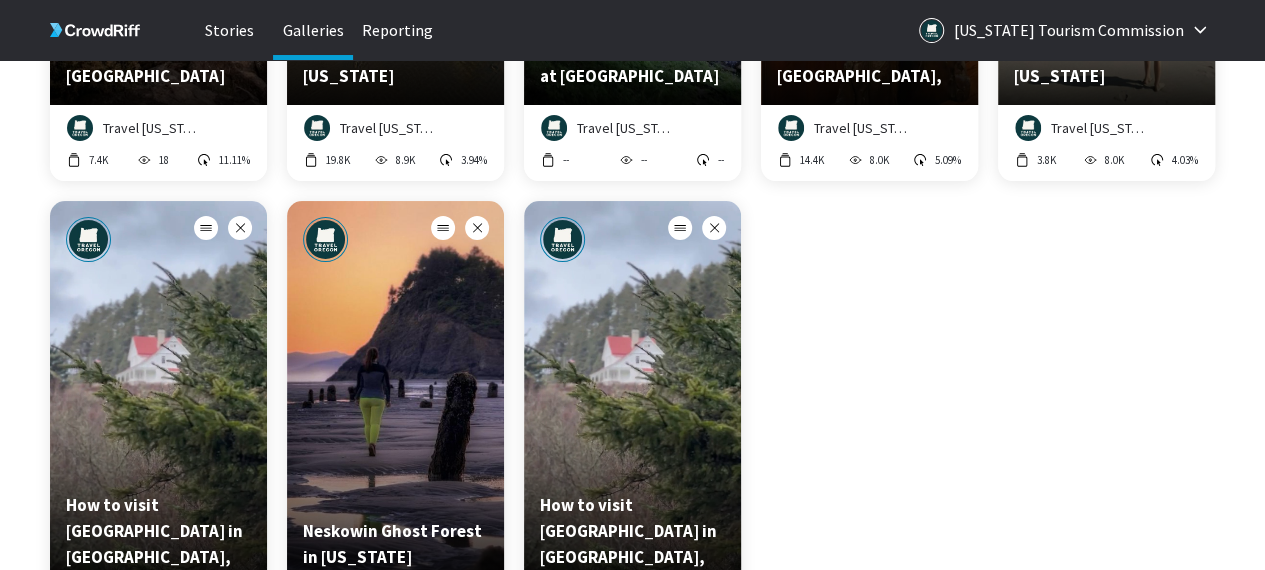 scroll, scrollTop: 742, scrollLeft: 0, axis: vertical 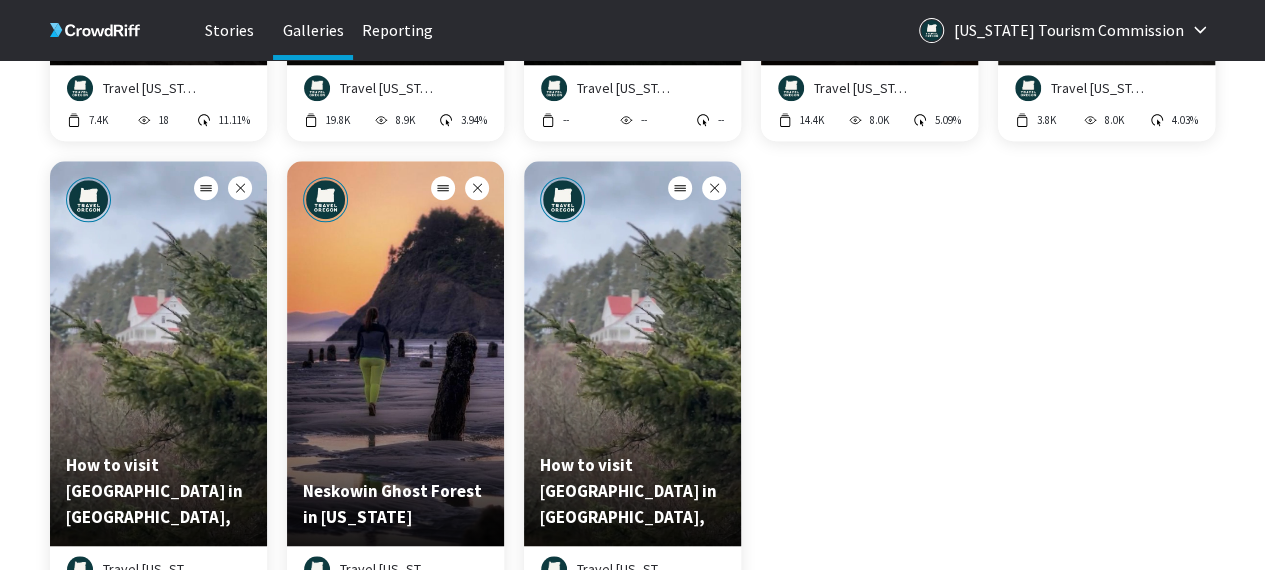click 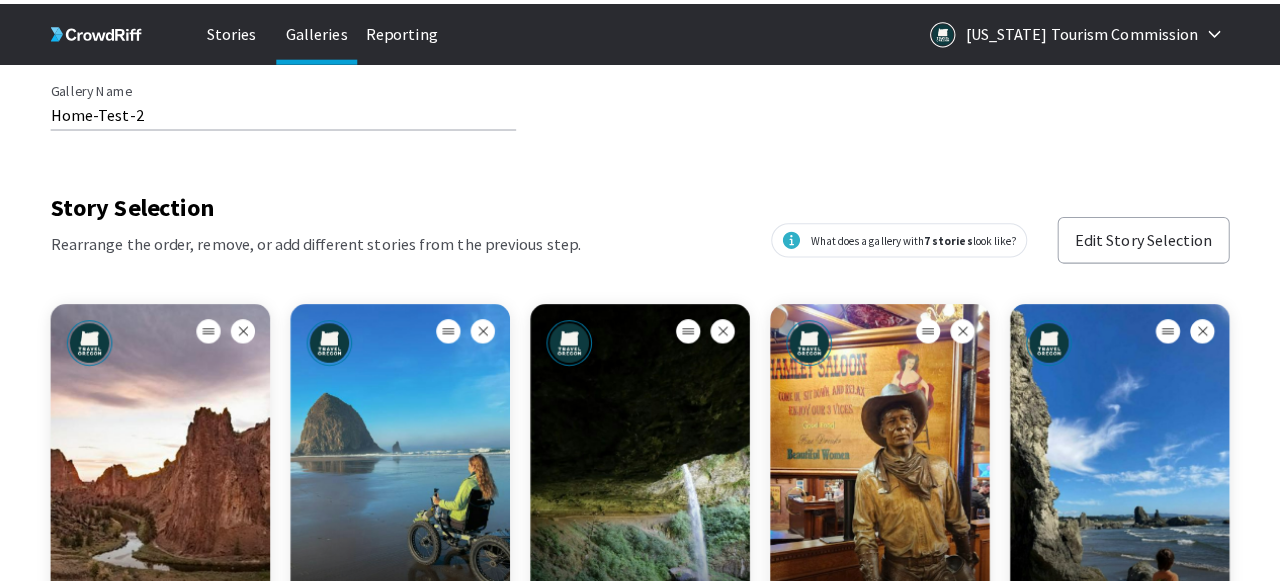 scroll, scrollTop: 122, scrollLeft: 0, axis: vertical 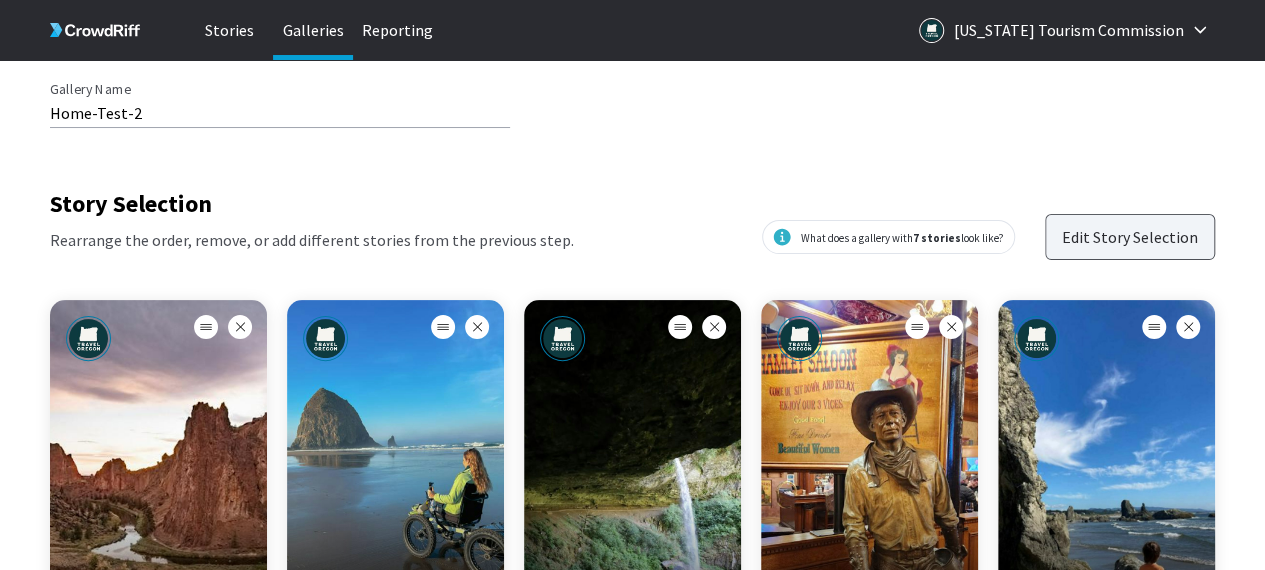click on "Edit Story Selection" at bounding box center (1130, 237) 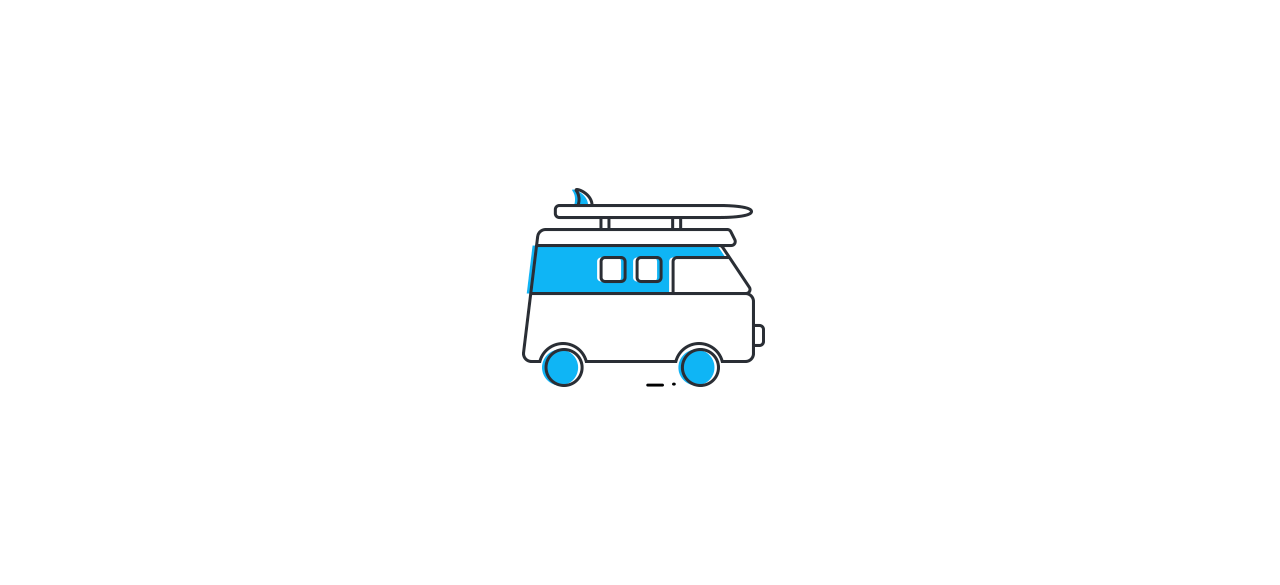 click at bounding box center (640, 292) 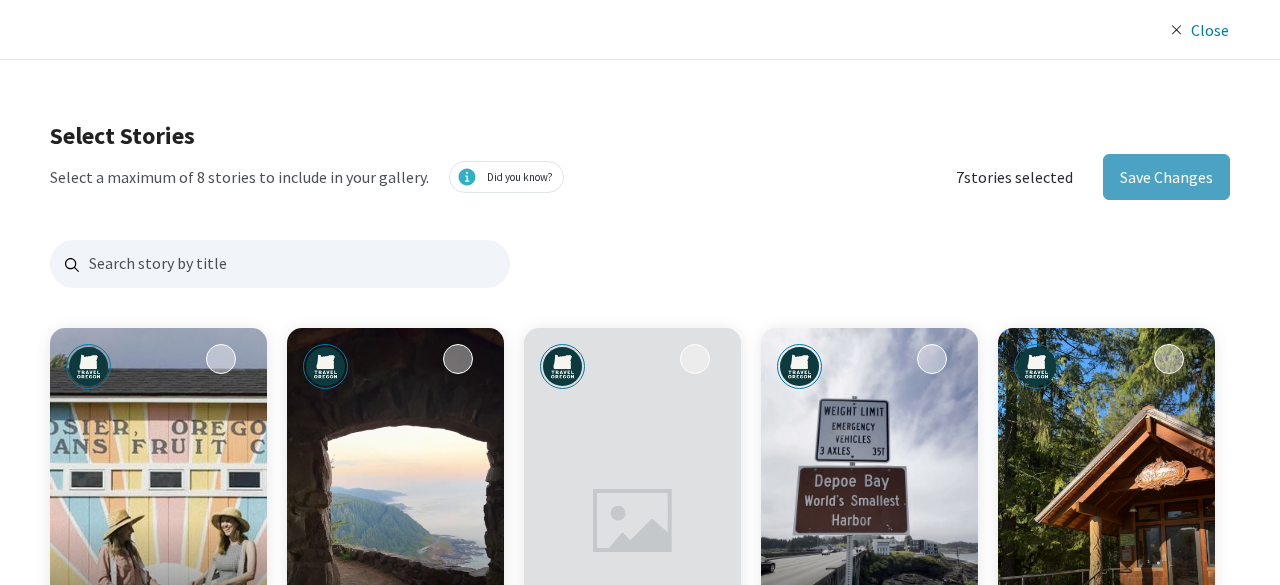 scroll, scrollTop: 16, scrollLeft: 16, axis: both 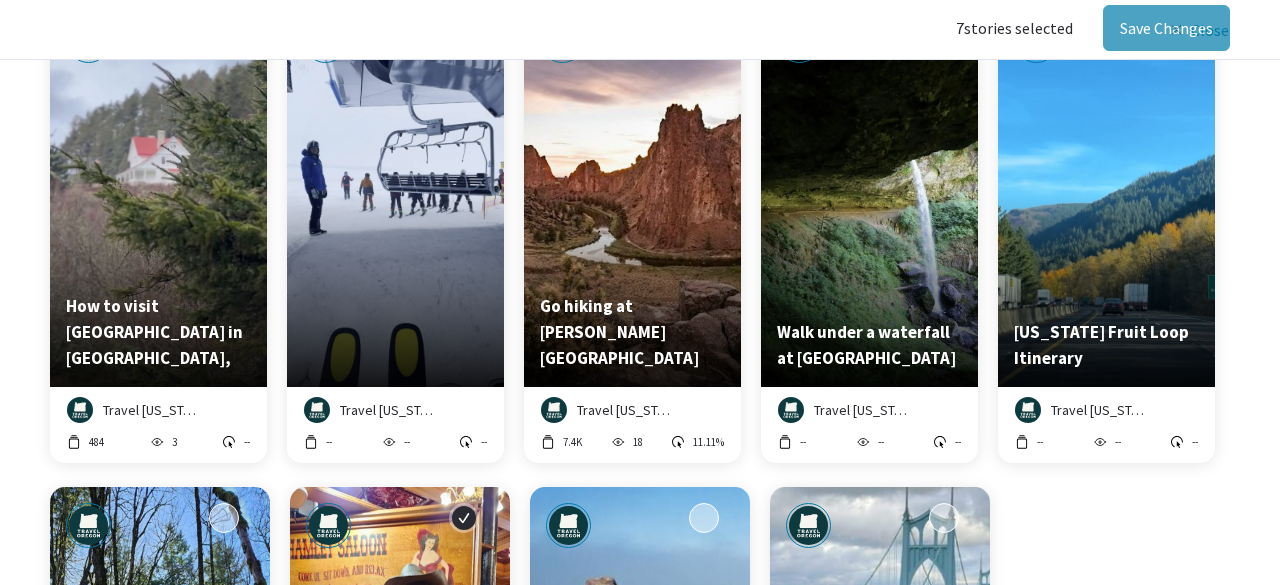 click on "Oregon Fruit Loop Itinerary" at bounding box center [1106, 194] 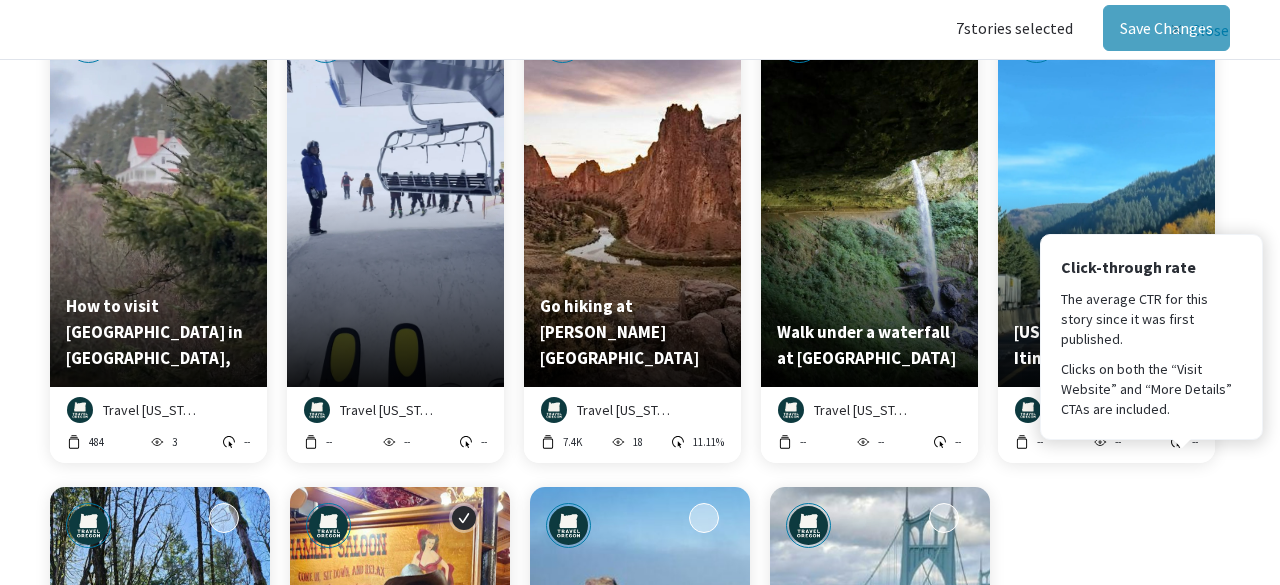 click on "--" at bounding box center [1195, 442] 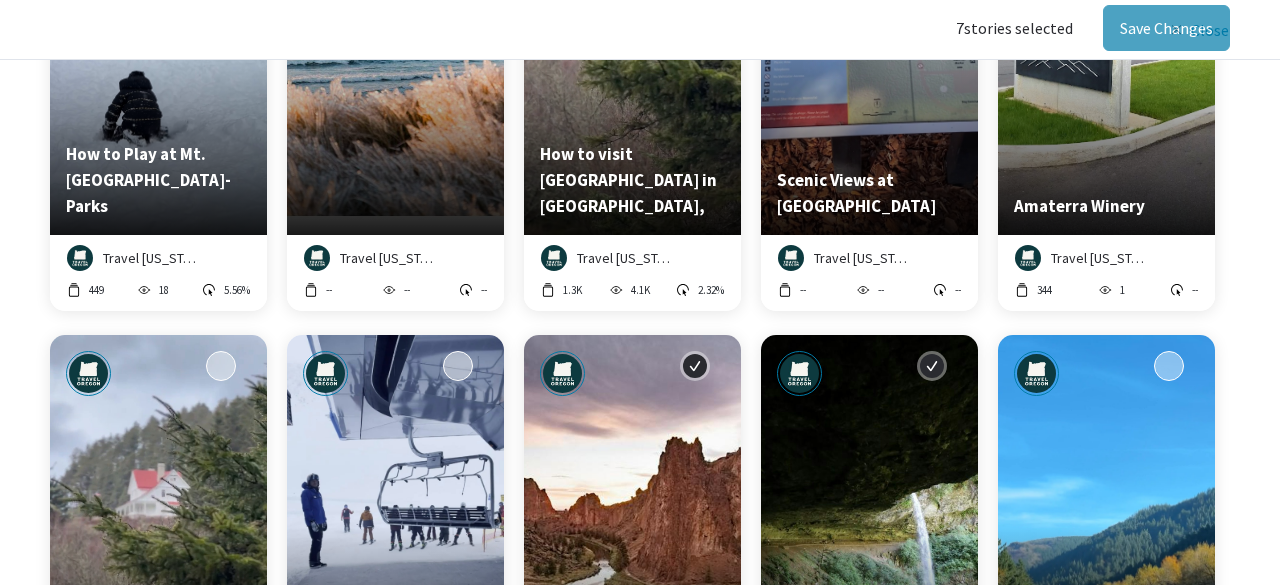 scroll, scrollTop: 1477, scrollLeft: 0, axis: vertical 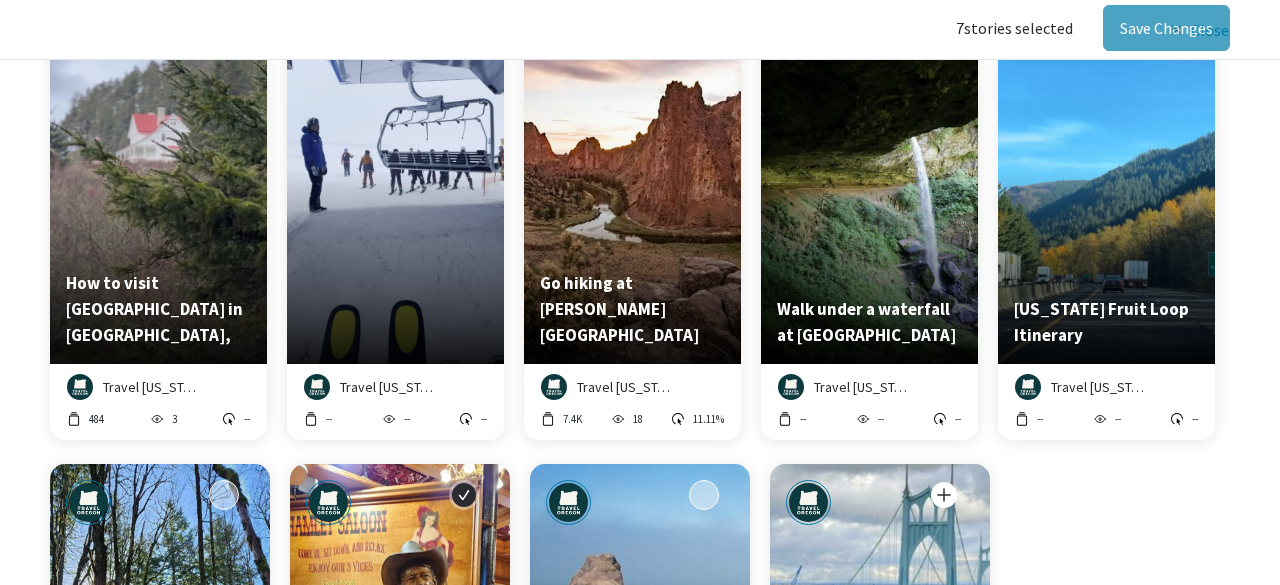 click at bounding box center [944, 495] 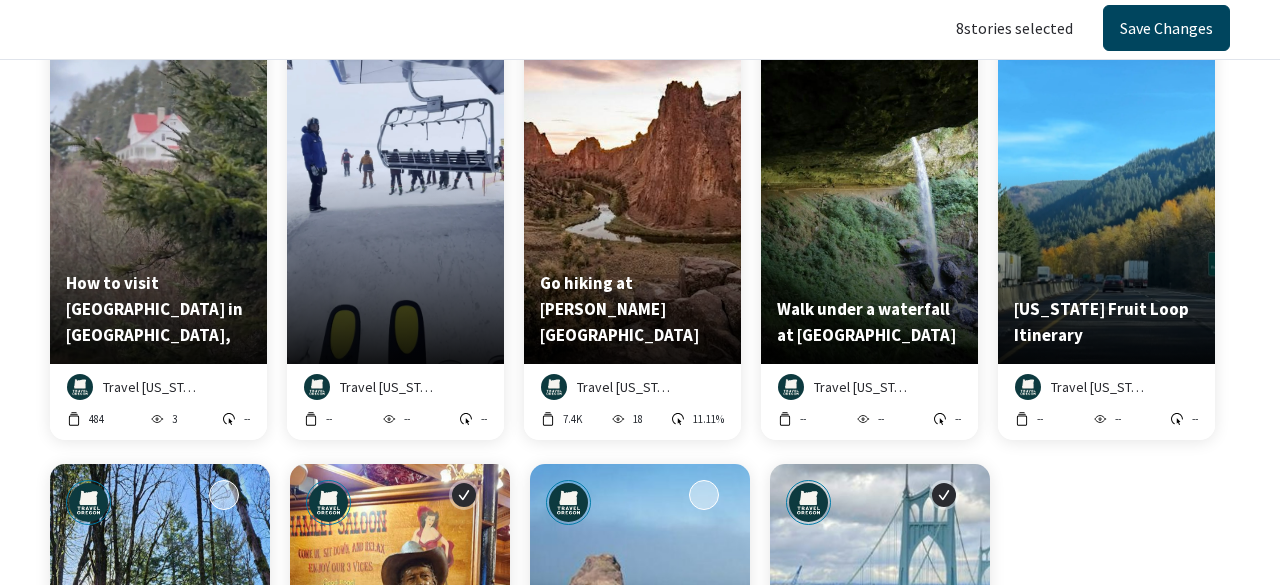 click on "Save Changes" at bounding box center (1166, 28) 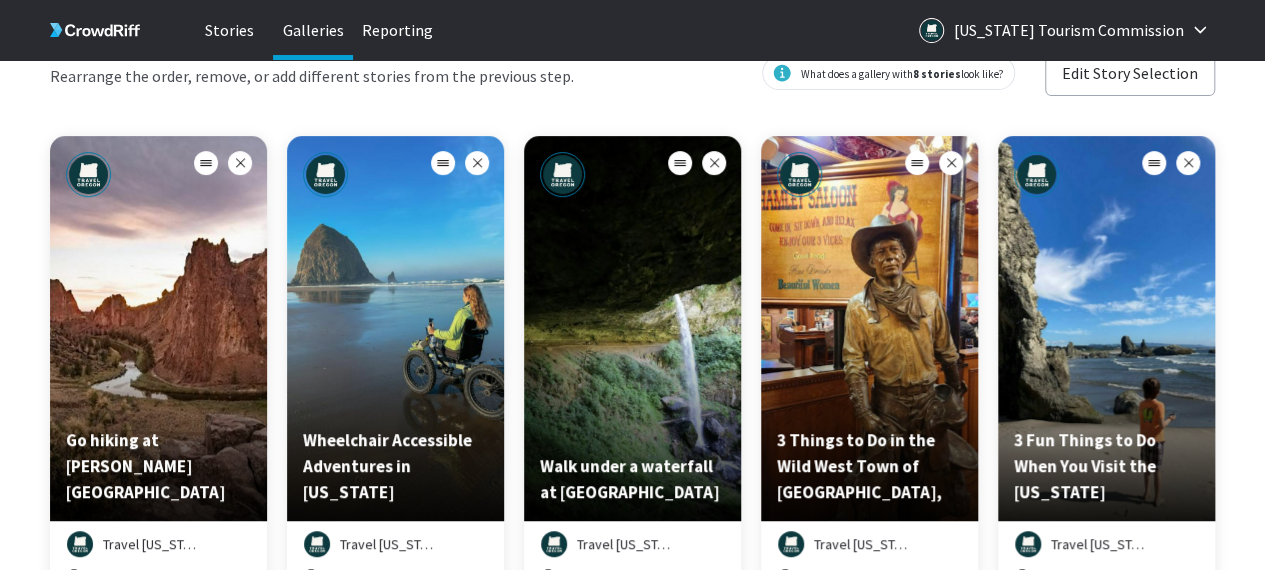 scroll, scrollTop: 302, scrollLeft: 0, axis: vertical 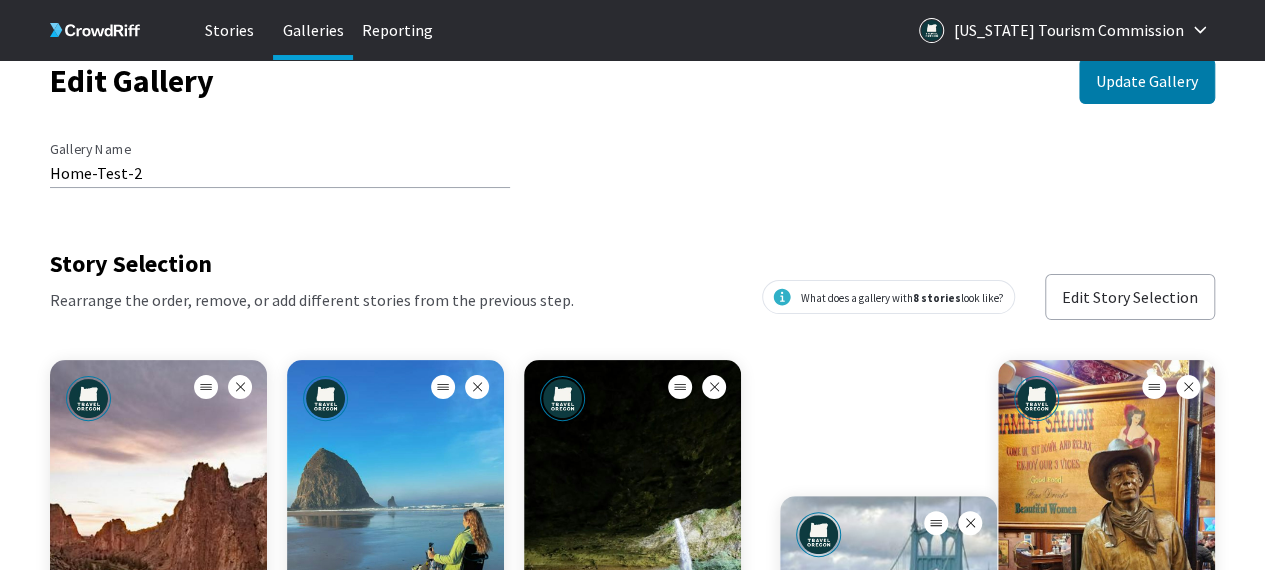 drag, startPoint x: 678, startPoint y: 367, endPoint x: 934, endPoint y: 21, distance: 430.40912 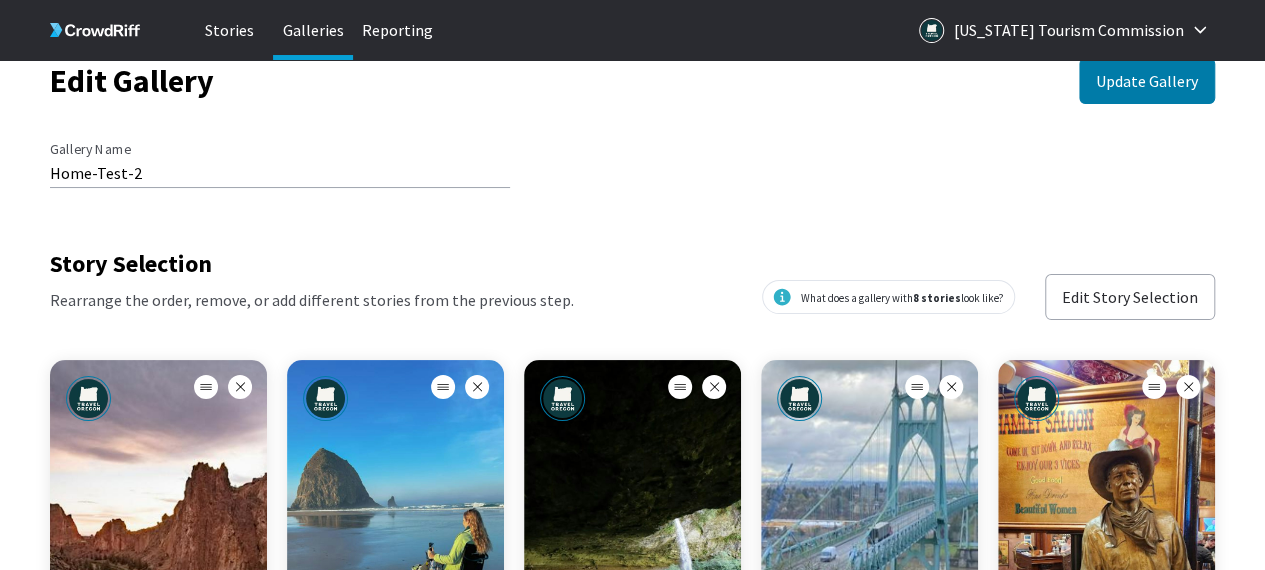 scroll, scrollTop: 46, scrollLeft: 0, axis: vertical 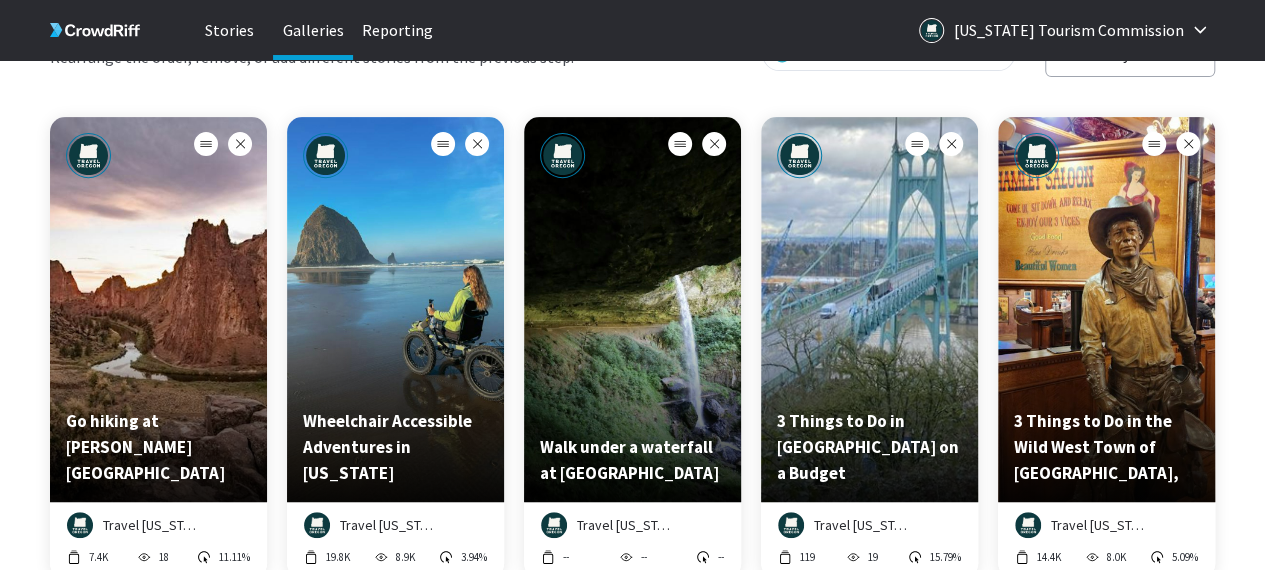 click on "Walk under a waterfall at [GEOGRAPHIC_DATA]" at bounding box center (632, 460) 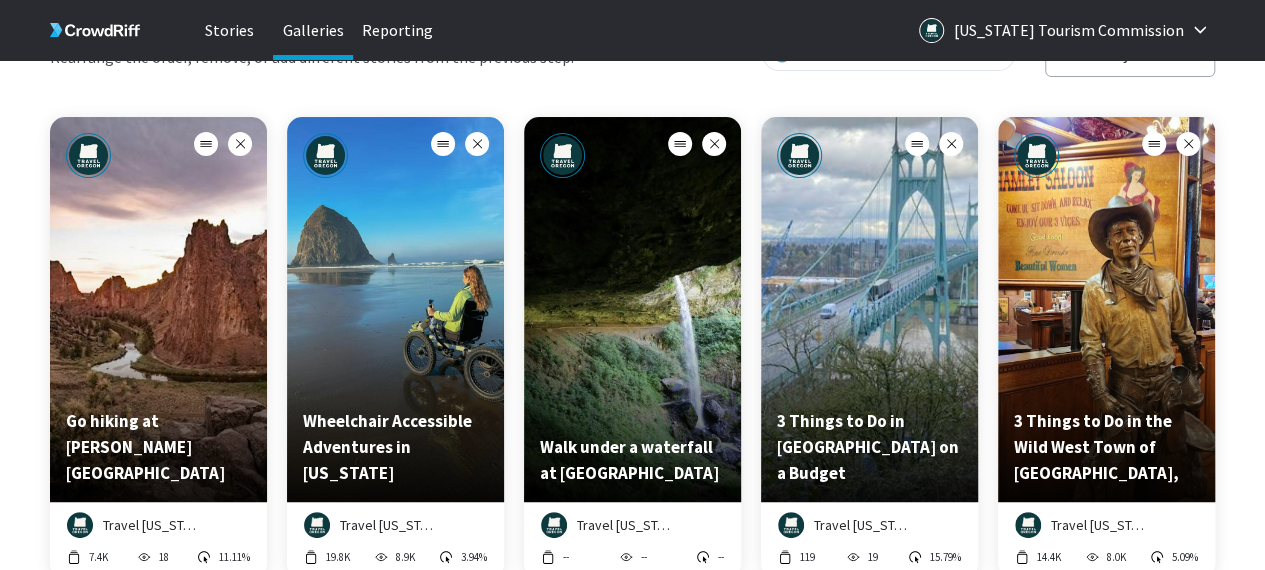 click on "Galleries" at bounding box center [313, 30] 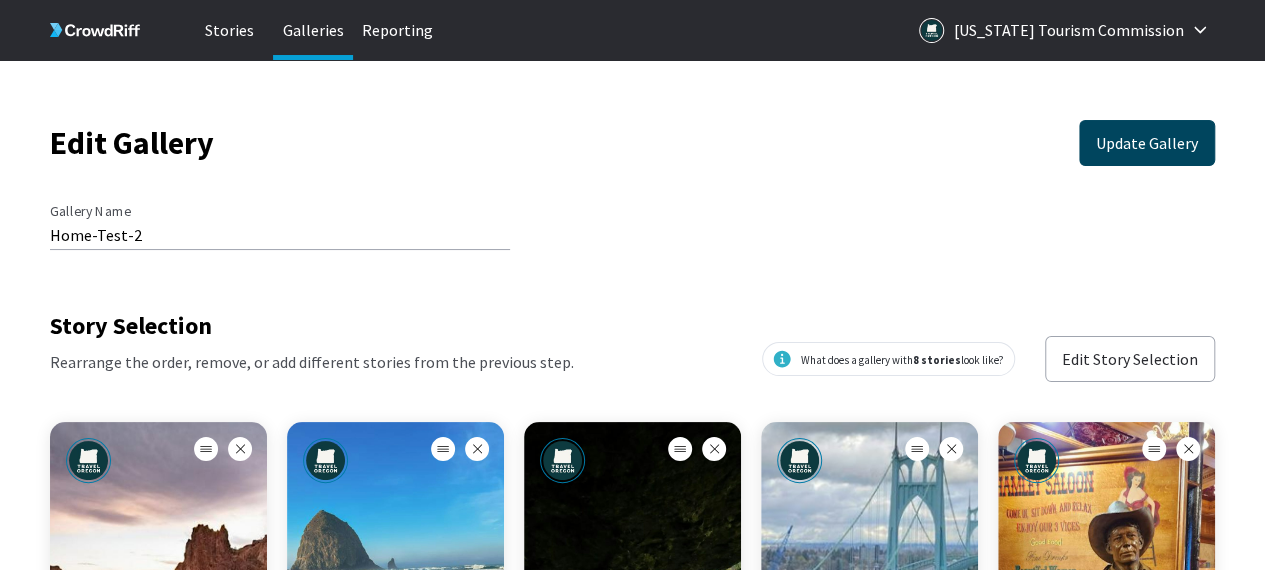 click on "Update Gallery" at bounding box center (1147, 143) 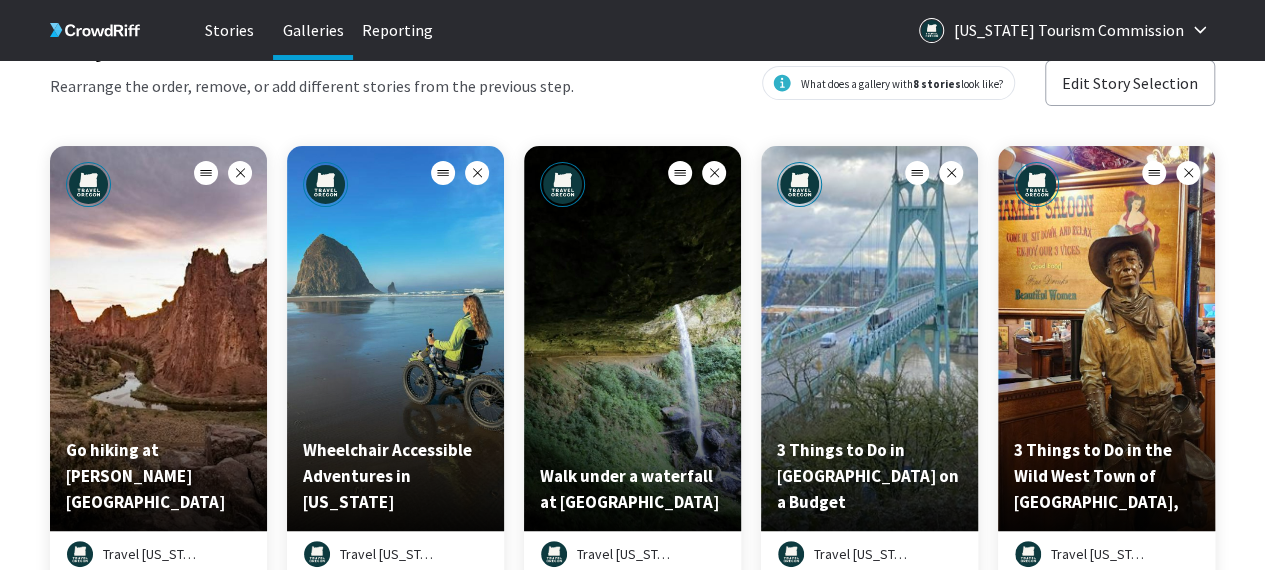 scroll, scrollTop: 281, scrollLeft: 0, axis: vertical 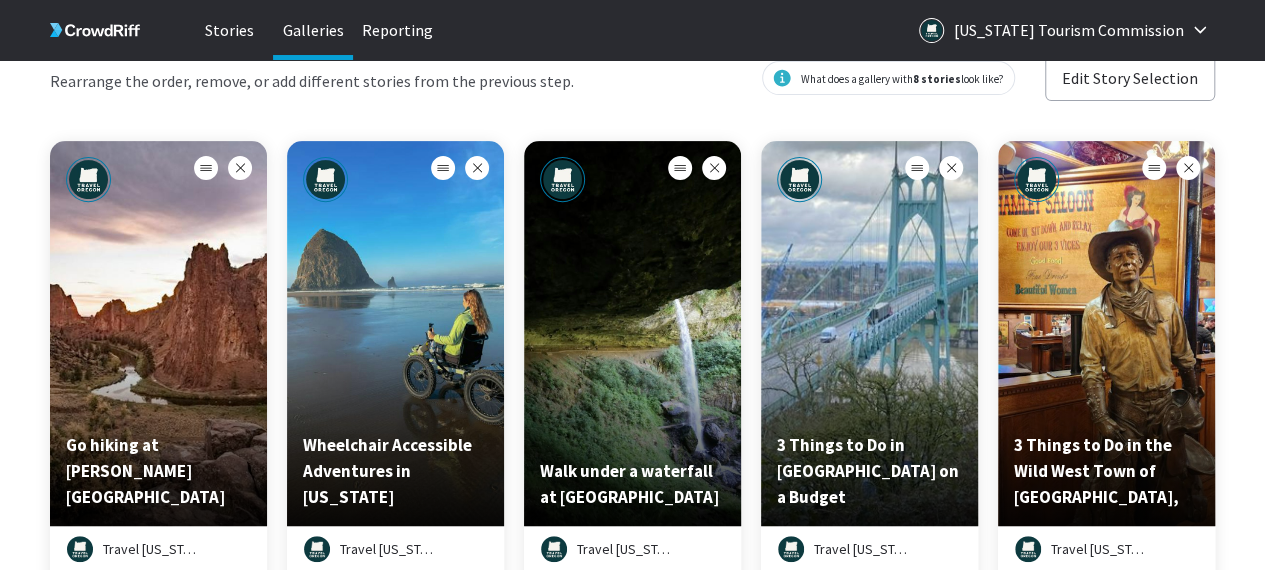 click on "Walk under a waterfall at [GEOGRAPHIC_DATA]" at bounding box center [632, 333] 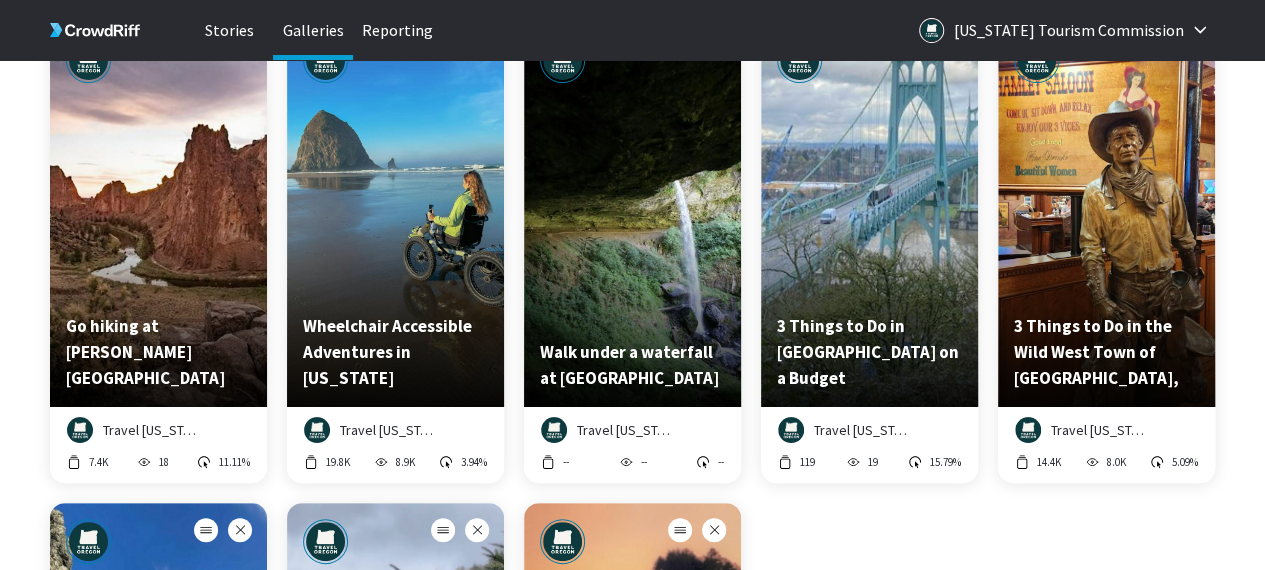 scroll, scrollTop: 422, scrollLeft: 0, axis: vertical 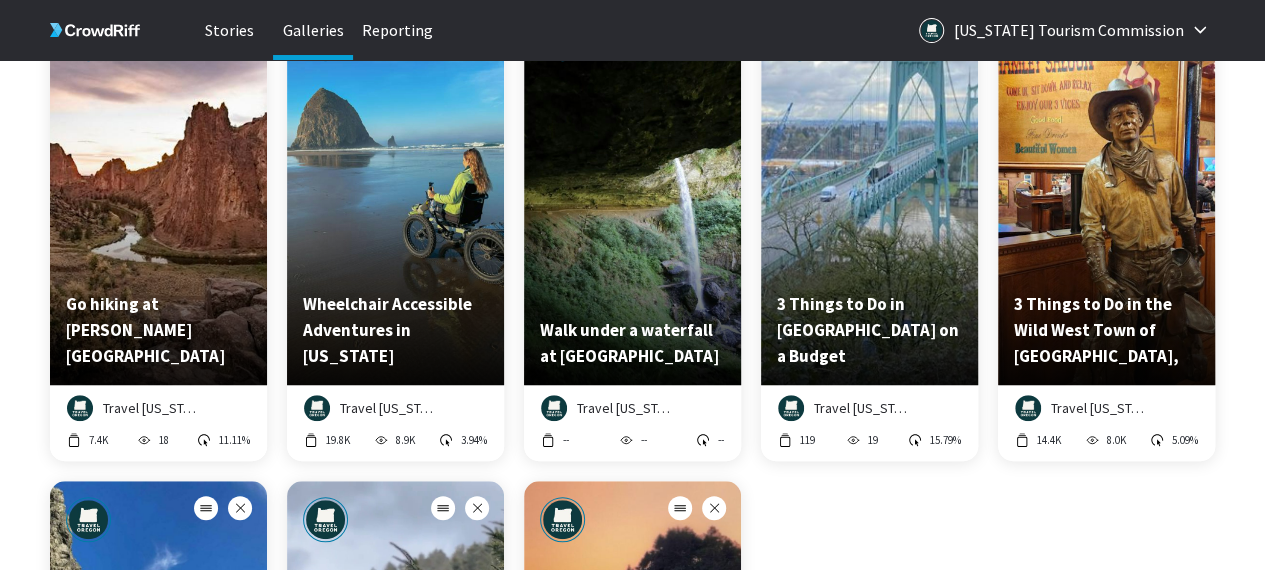 click on "--" at bounding box center (721, 440) 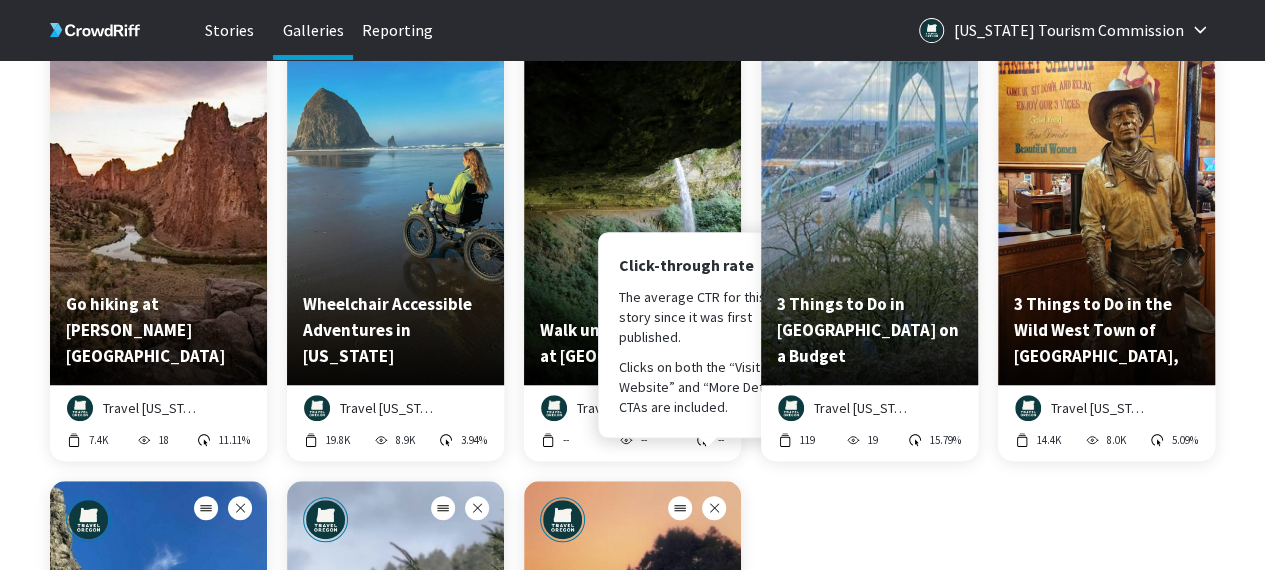 click on "--" at bounding box center (721, 440) 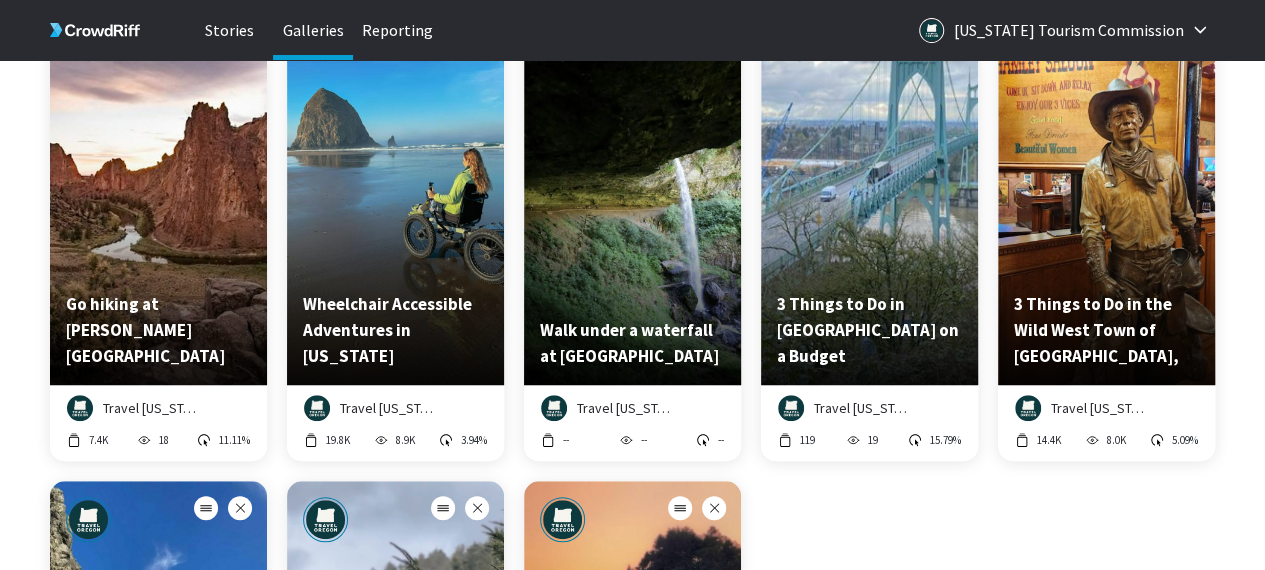 click 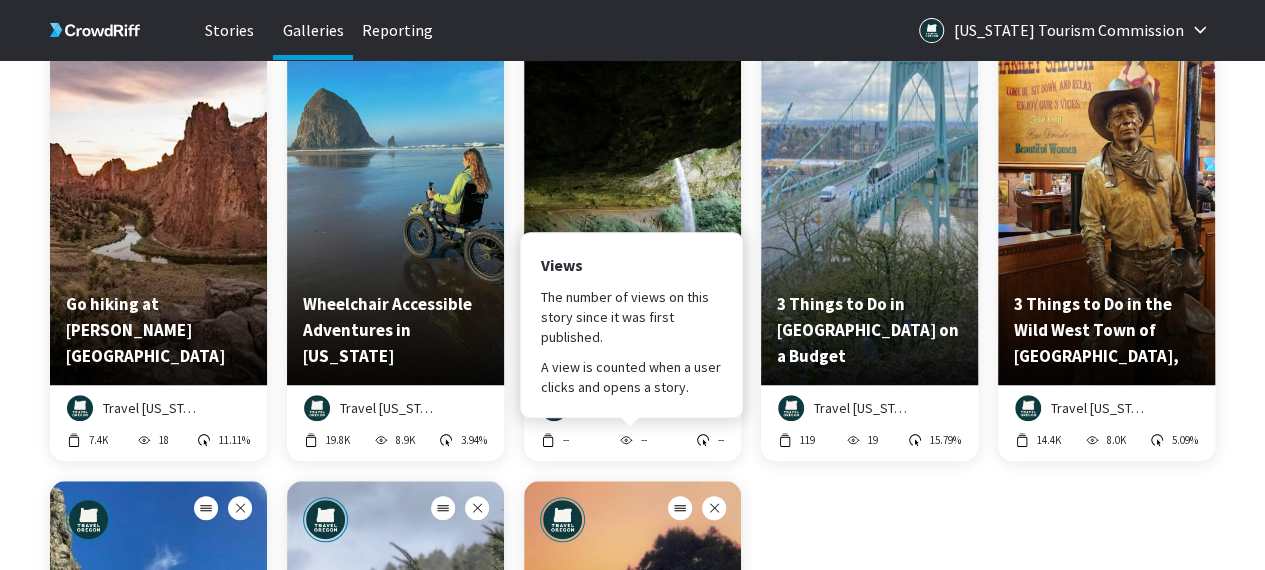 click 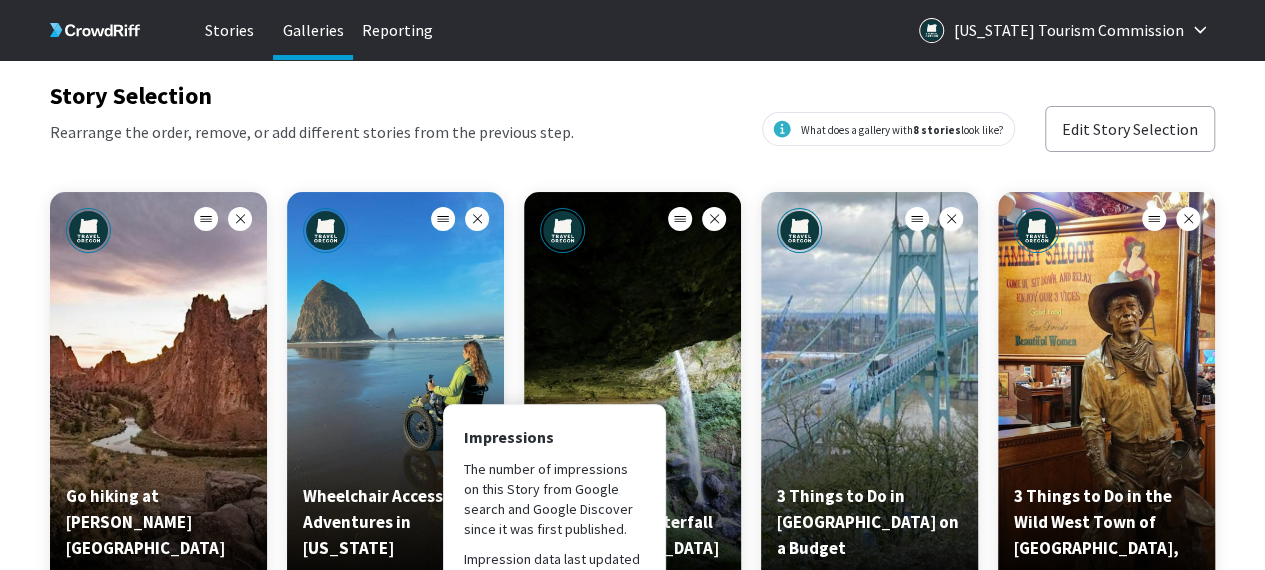 scroll, scrollTop: 228, scrollLeft: 0, axis: vertical 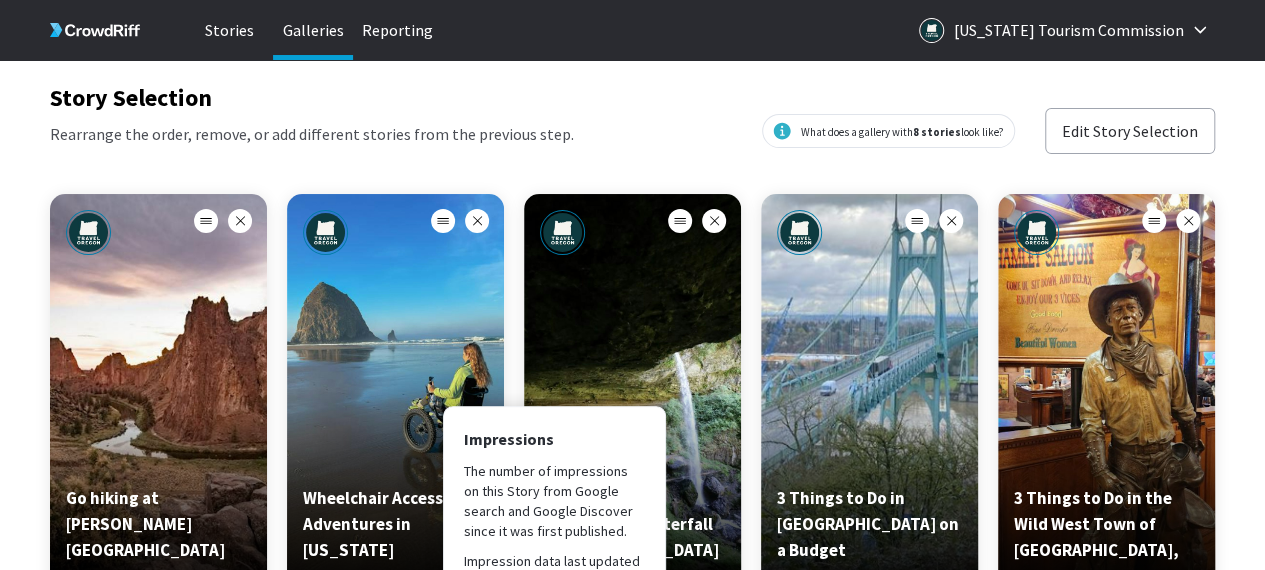 click on "Gallery Name Home-Test-2 Story Selection Rearrange the order, remove, or add different stories from the previous step. What does a gallery with  8 stories  look like? Edit Story Selection Go hiking at Smith Rock State Park   Travel Oregon 7.4K 18 11.11% Wheelchair Accessible Adventures in Oregon   Travel Oregon 19.8K 8.9K 3.94% Walk under a waterfall at Silver Falls State Park    Travel Oregon -- Impressions The number of impressions on this Story from Google search and Google Discover since it was first published. Impression data last updated on June 30, 2025. -- -- 3 Things to Do in Portland on a Budget   Travel Oregon 119 19 15.79% 3 Things to Do in the Wild West Town of Pendleton, Oregon   Travel Oregon 14.4K 8.0K 5.09% 3 Fun Things to Do When You Visit the Oregon Coast    Travel Oregon 3.8K 8.0K 4.03% How to visit Heceta Head Lighthouse in Florence, Oregon    Travel Oregon 1.3K 4.1K 2.32% Neskowin Ghost Forest in Oregon   Travel Oregon 2.0K 1.6K 5.77% Embed code Copy Embed Code" at bounding box center [632, 875] 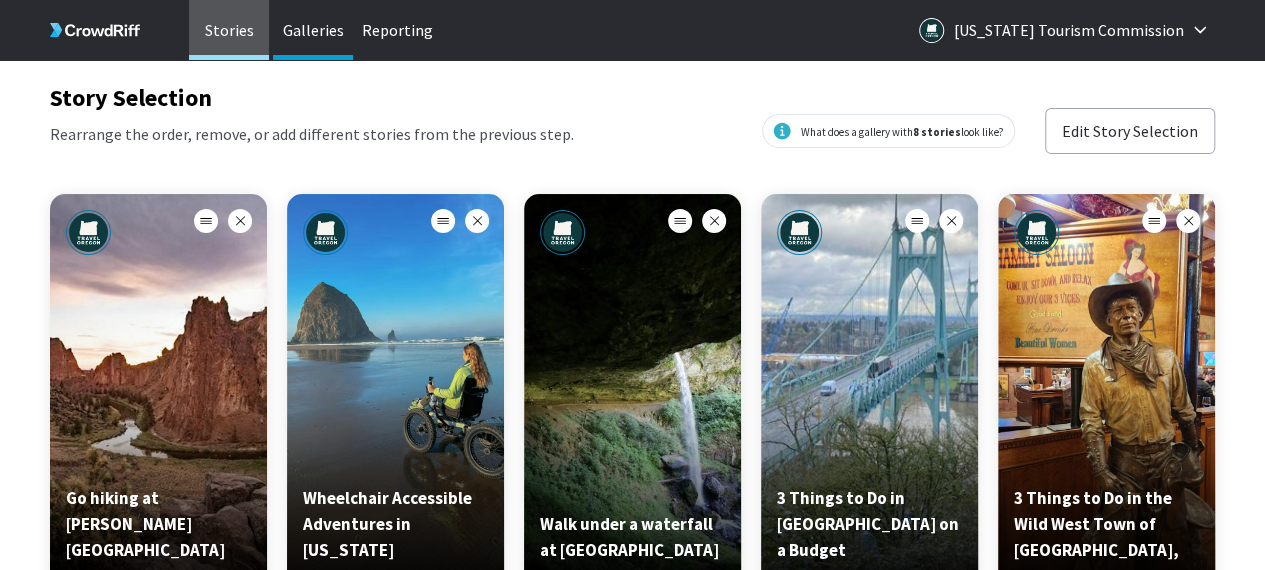 click on "Stories" at bounding box center [229, 30] 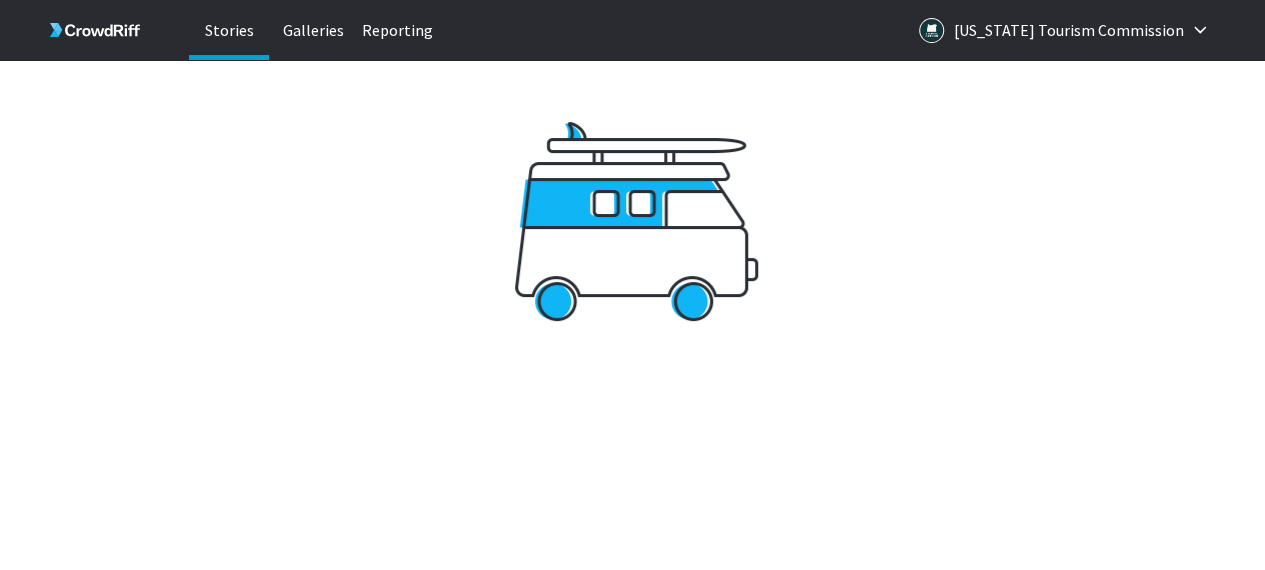scroll, scrollTop: 0, scrollLeft: 0, axis: both 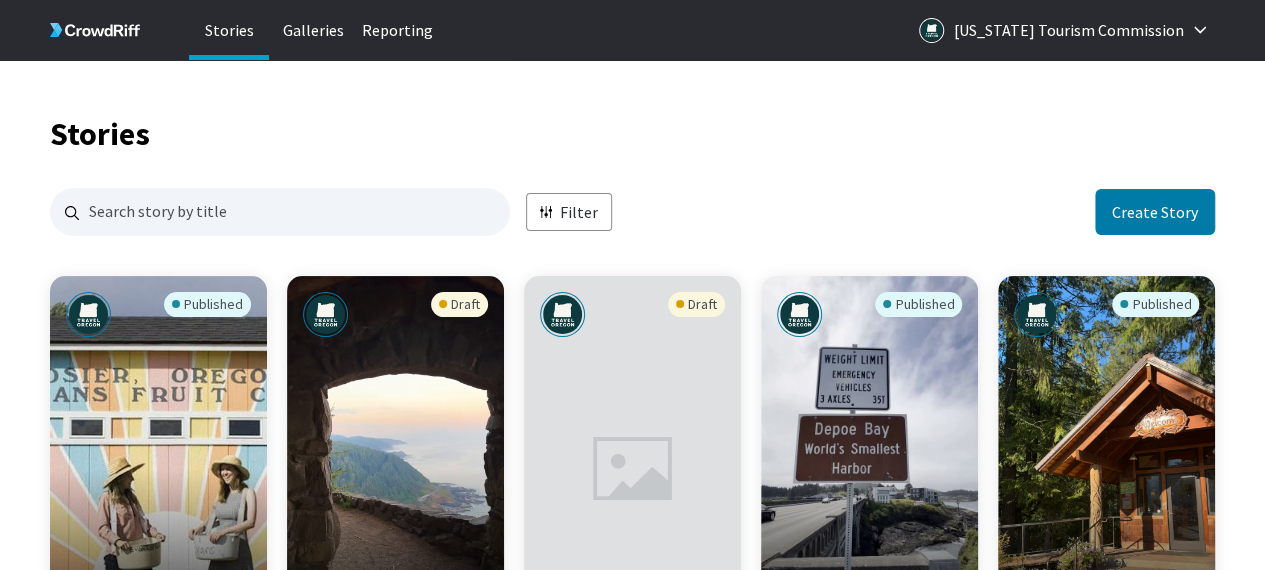 click on "Stories Filter Create Story Published East Gorge Food Trail   Travel Oregon Manage Story Edit in Story Creator Preview Copy embed code Download -- -- -- Draft   Travel Oregon Manage Story Edit in Story Creator Preview Download -- -- -- Draft Waterfall Trails in the Columbia River Gorge   Travel Oregon Manage Story Edit in Story Creator Preview Download -- -- -- Published Go whale watching in Depoe Bay   Travel Oregon Manage Story Edit in Story Creator Preview Copy embed code Download -- 4 -- Published Breitenbush Hot Springs   Travel Oregon Manage Story Edit in Story Creator Preview Copy embed code Download -- 5 60.00% Published Farmer's Market in Lake Oswego, Oregon   Travel Oregon Manage Story Edit in Story Creator Preview Copy embed code Download -- 4 -- Published National Neon Sign Museum in The Dalles, Oregon   Travel Oregon Manage Story Edit in Story Creator Preview Copy embed code Download 3 4 -- Draft Where to find Vegan Mexican Food in Portland, Oregon   Travel Oregon Manage Story Preview Download --" at bounding box center (632, 1138) 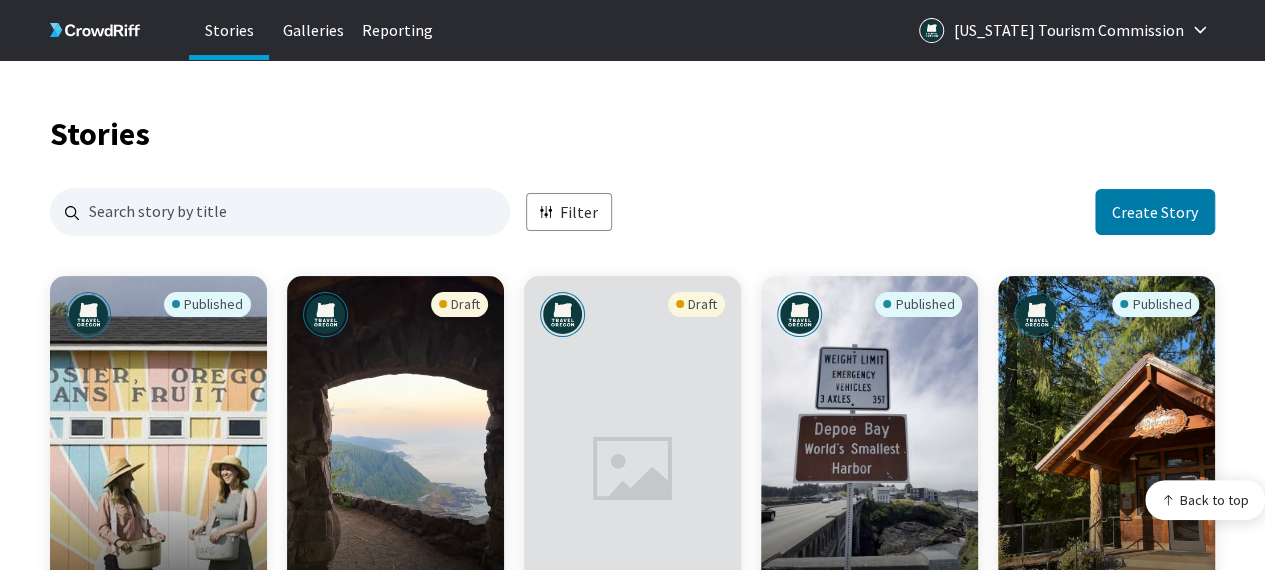 scroll, scrollTop: 498, scrollLeft: 0, axis: vertical 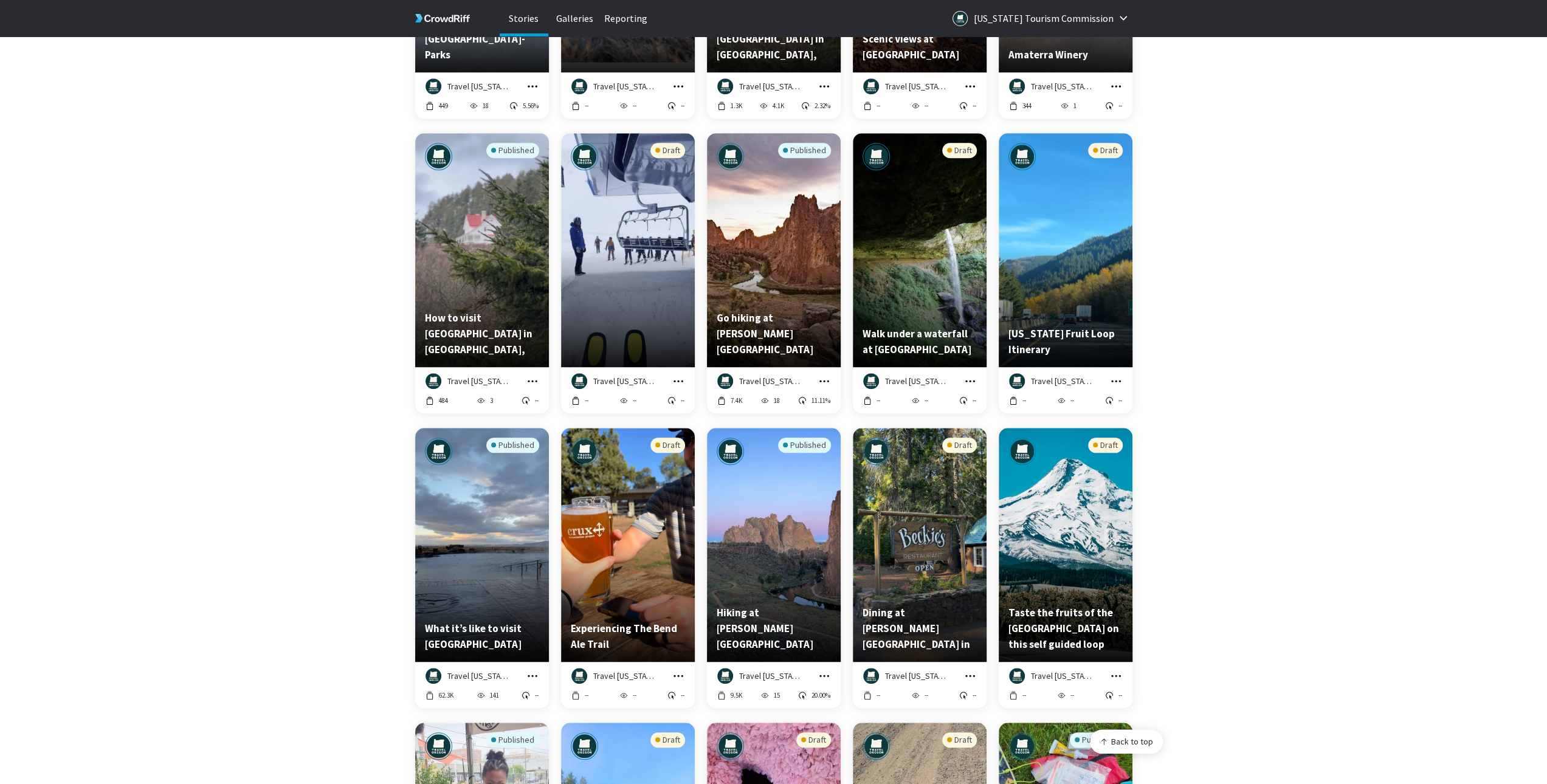 click on "Draft Walk under a waterfall at Silver Falls State Park" at bounding box center [920, 250] 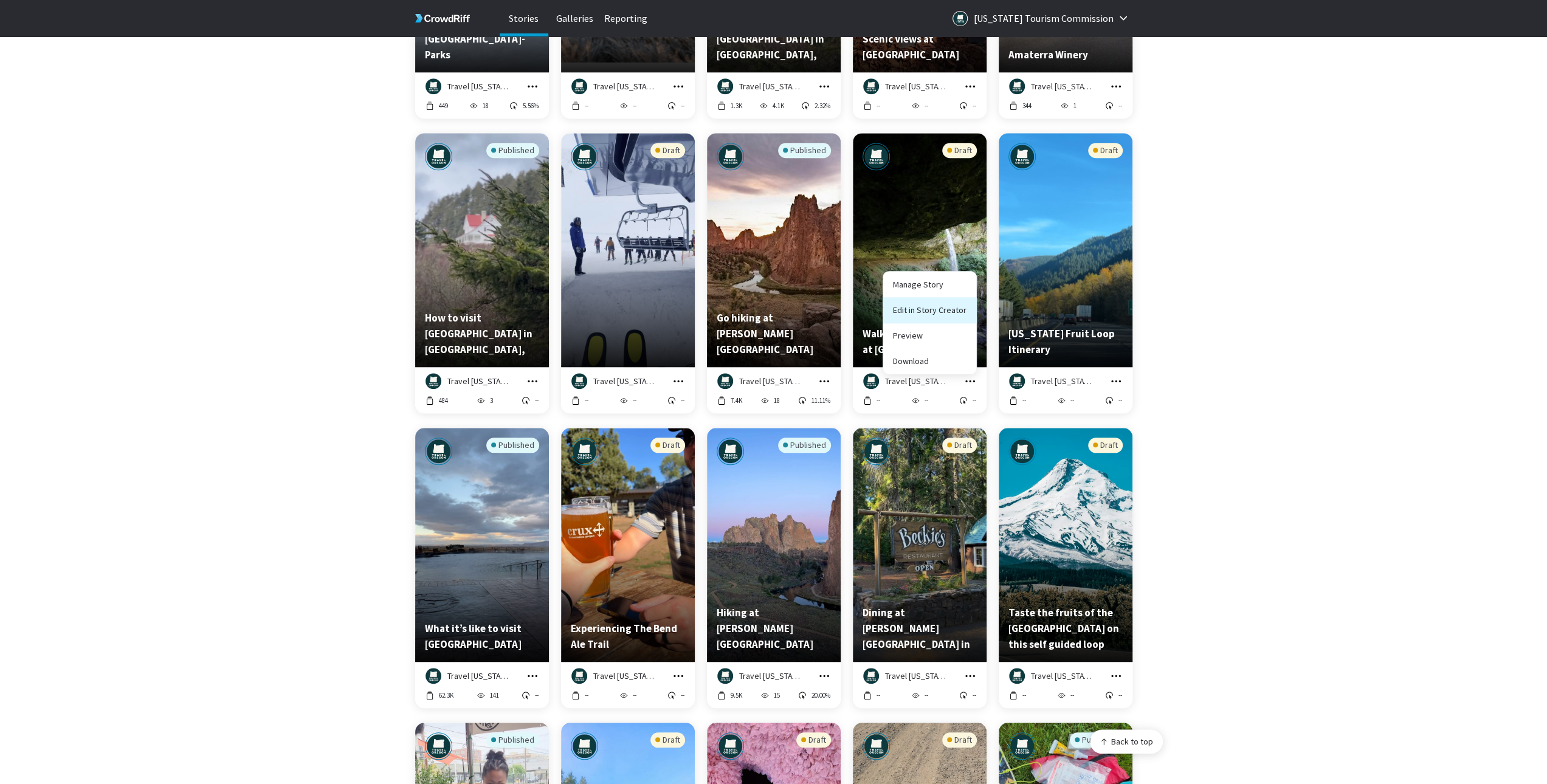 click on "Edit in Story Creator" at bounding box center (929, 310) 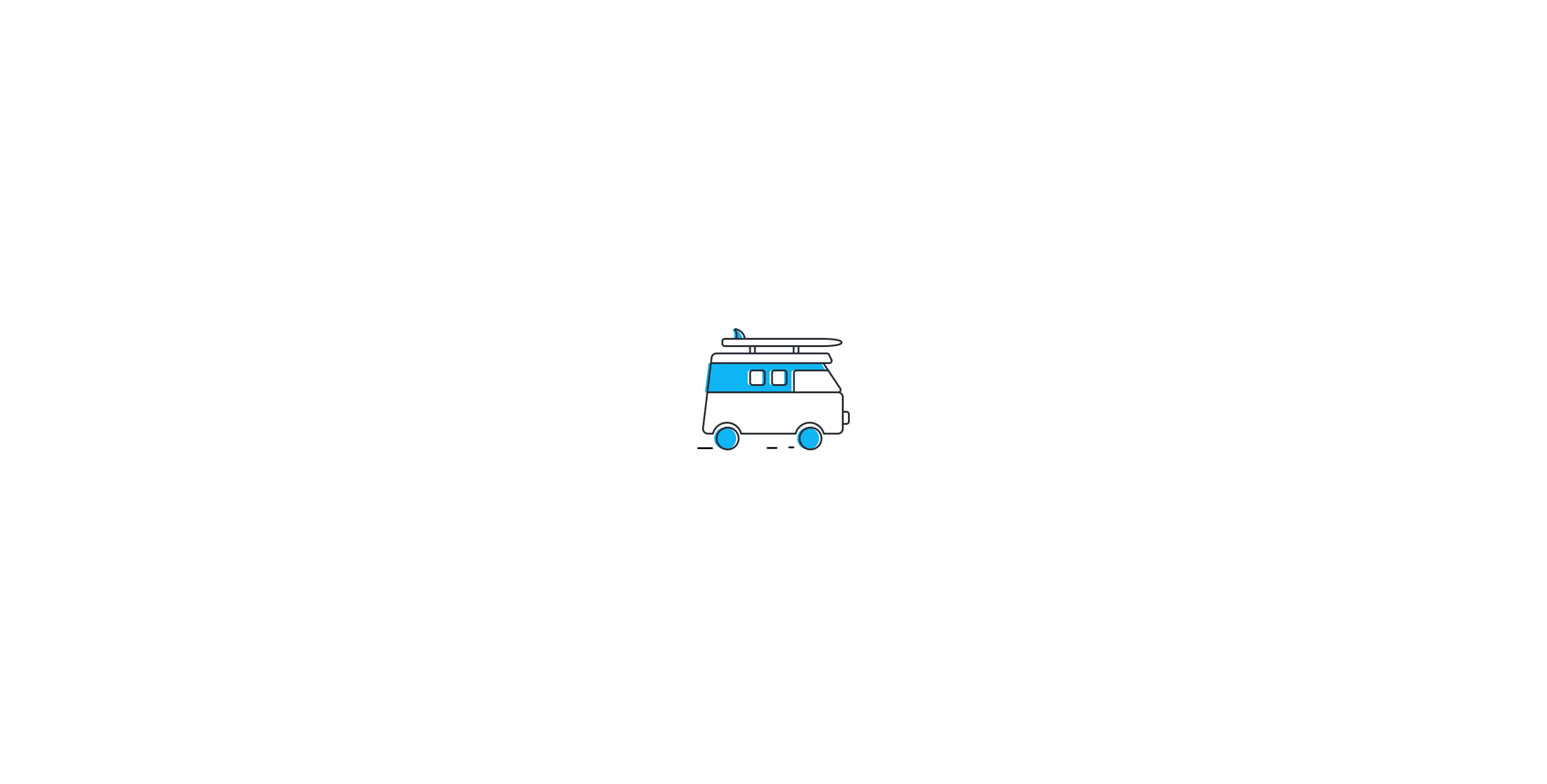 scroll, scrollTop: 0, scrollLeft: 0, axis: both 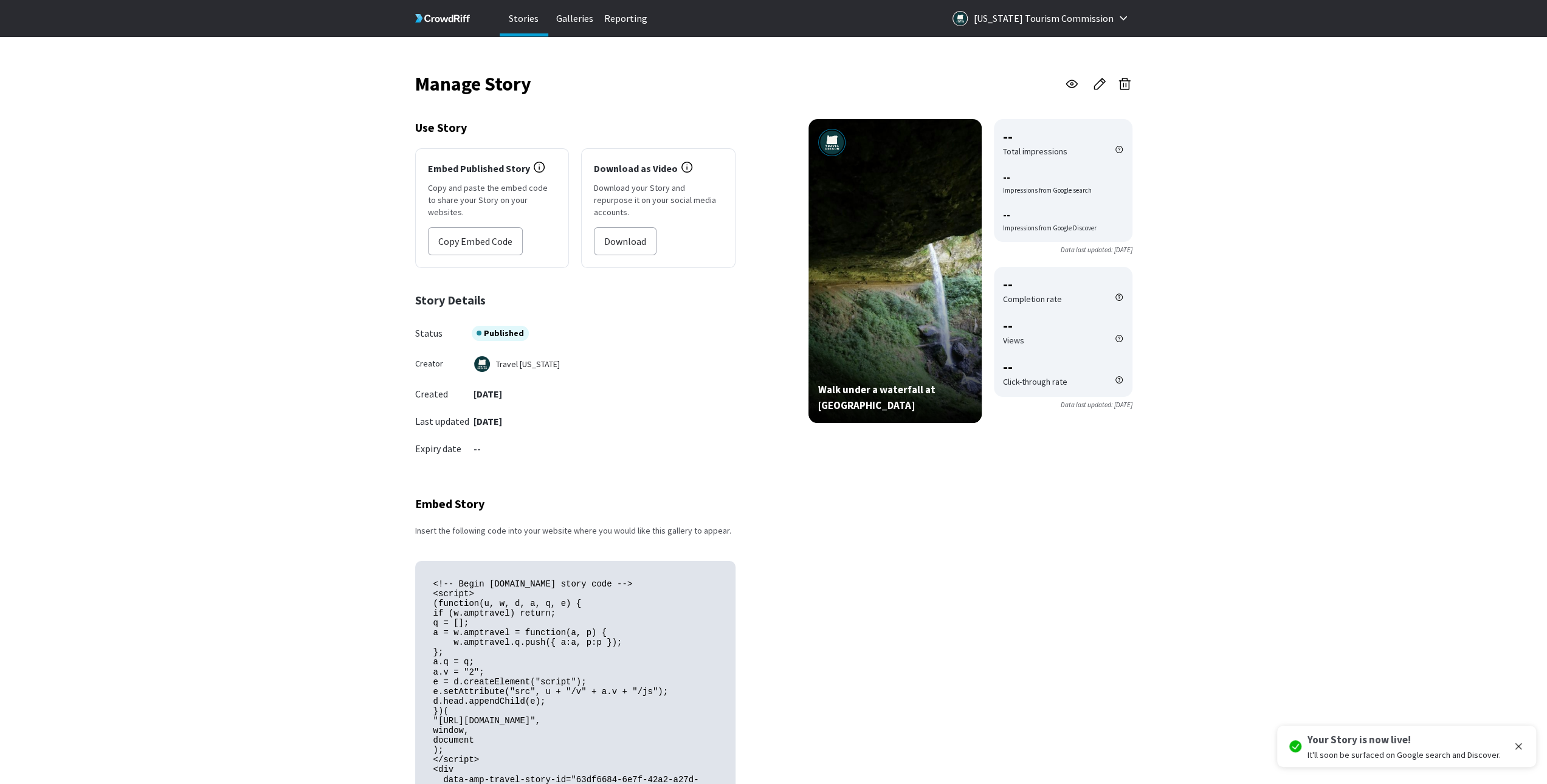 click on "Walk under a waterfall at [GEOGRAPHIC_DATA]" at bounding box center (895, 397) 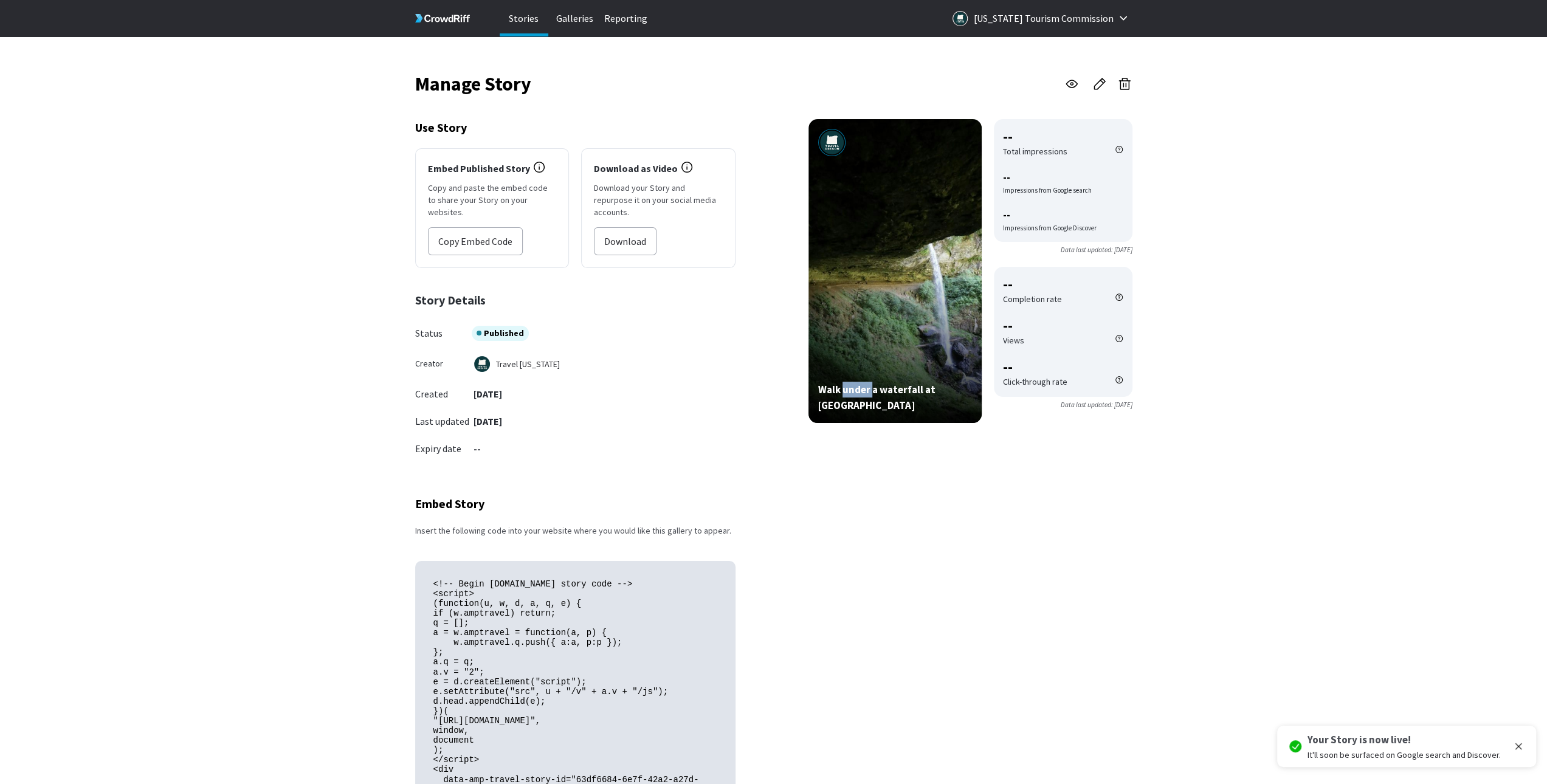 click on "Walk under a waterfall at [GEOGRAPHIC_DATA]" at bounding box center (895, 397) 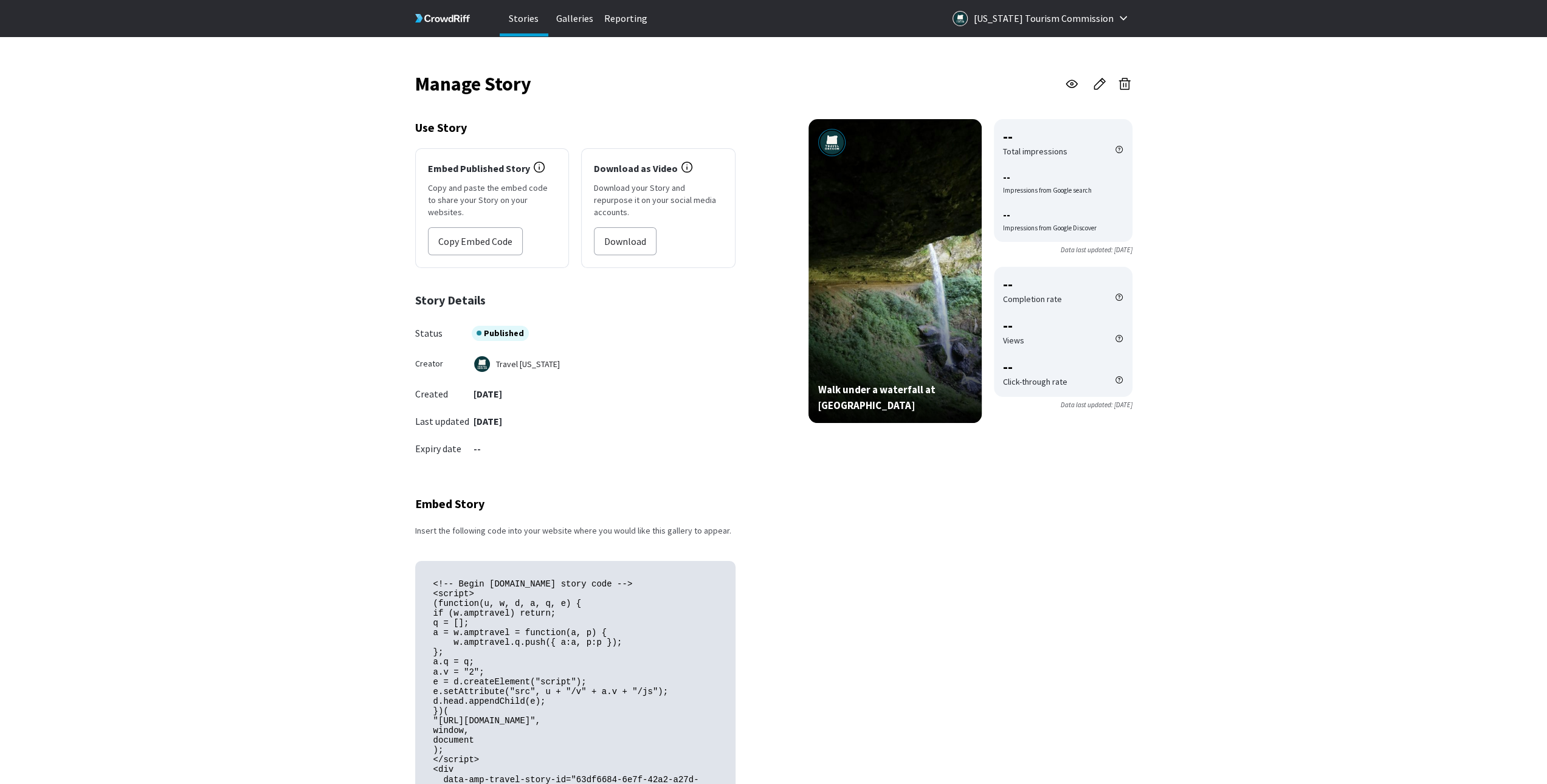 click on "Walk under a waterfall at [GEOGRAPHIC_DATA]" at bounding box center (895, 485) 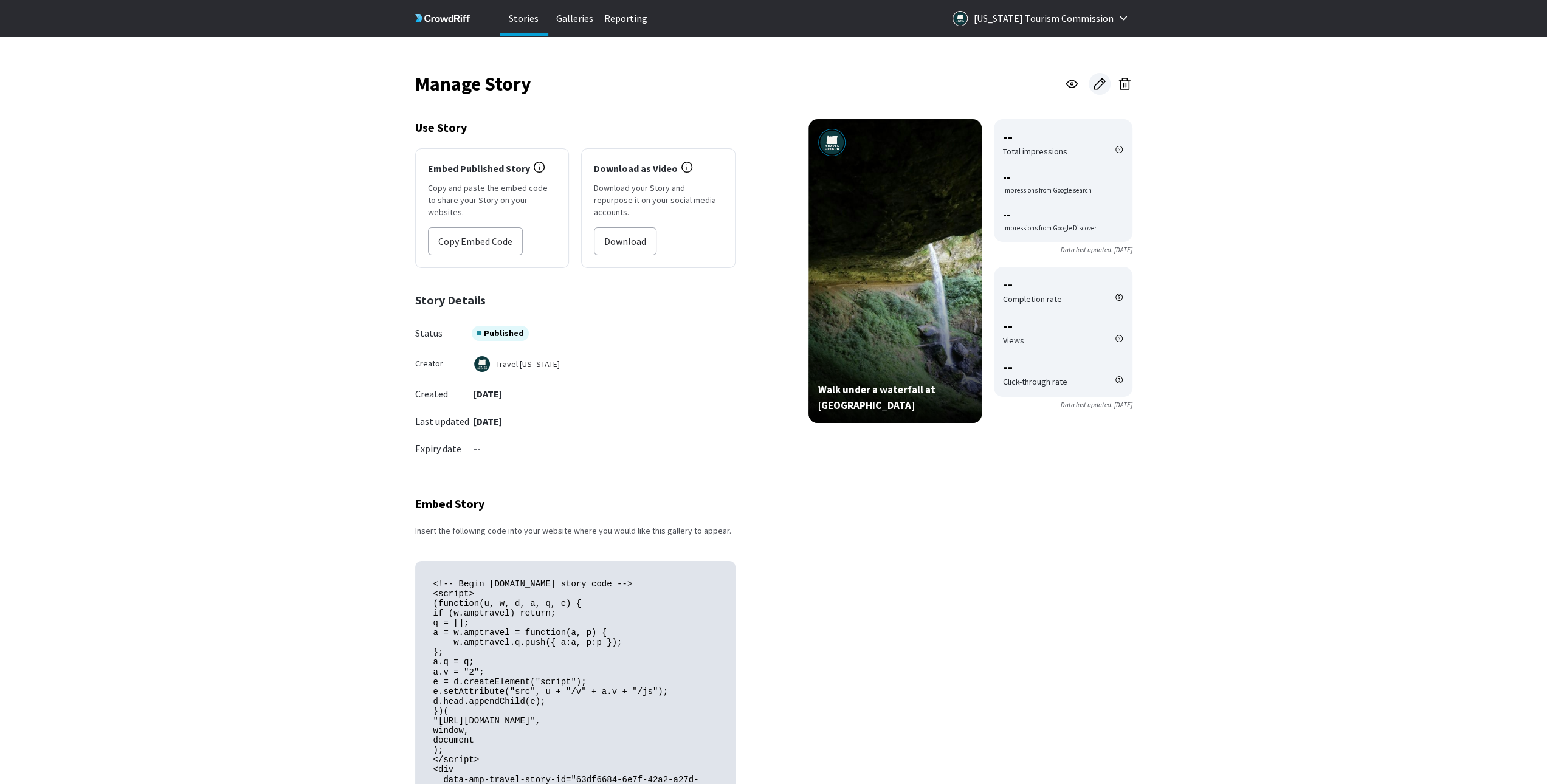 click 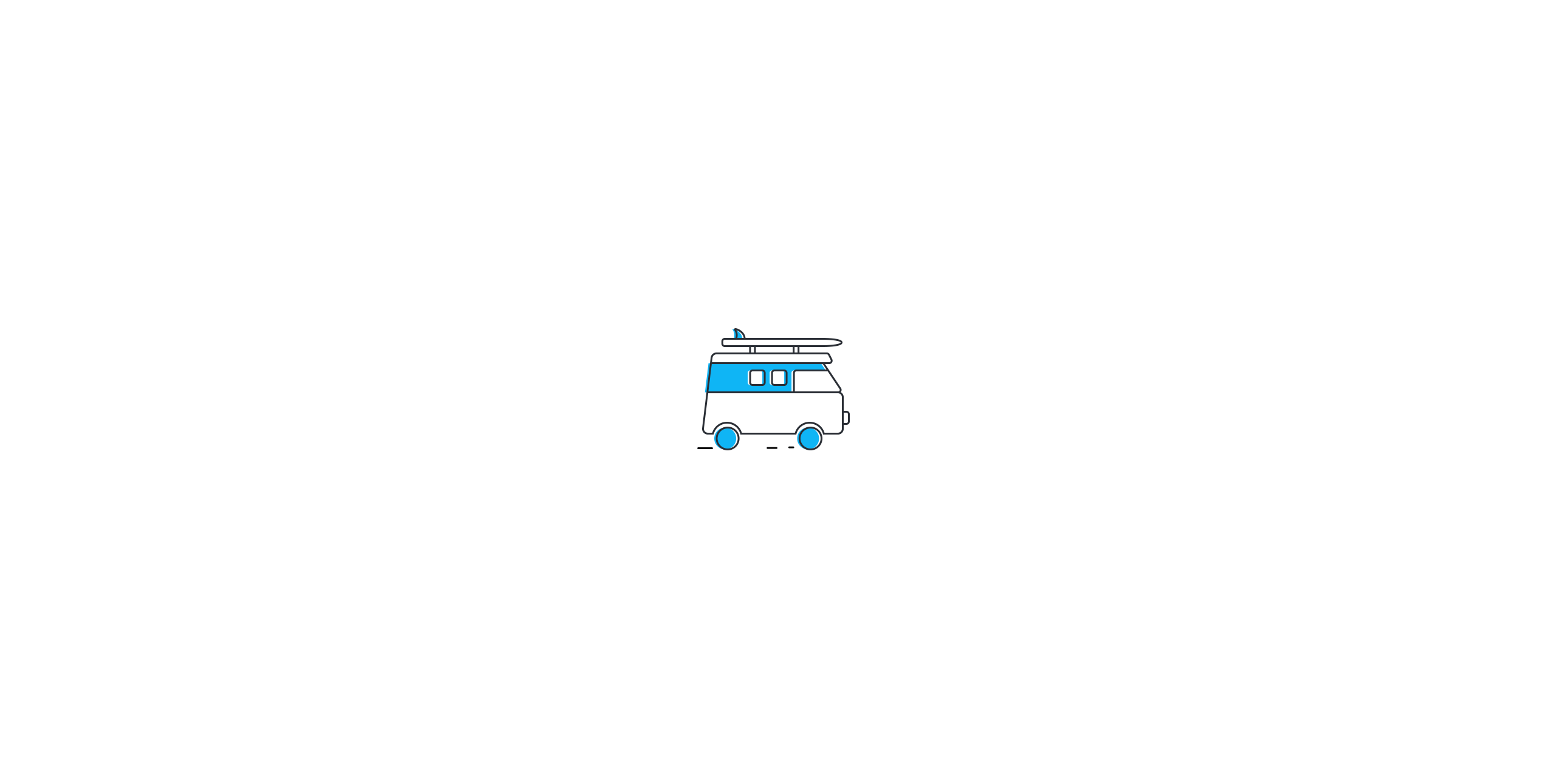 scroll, scrollTop: 0, scrollLeft: 0, axis: both 